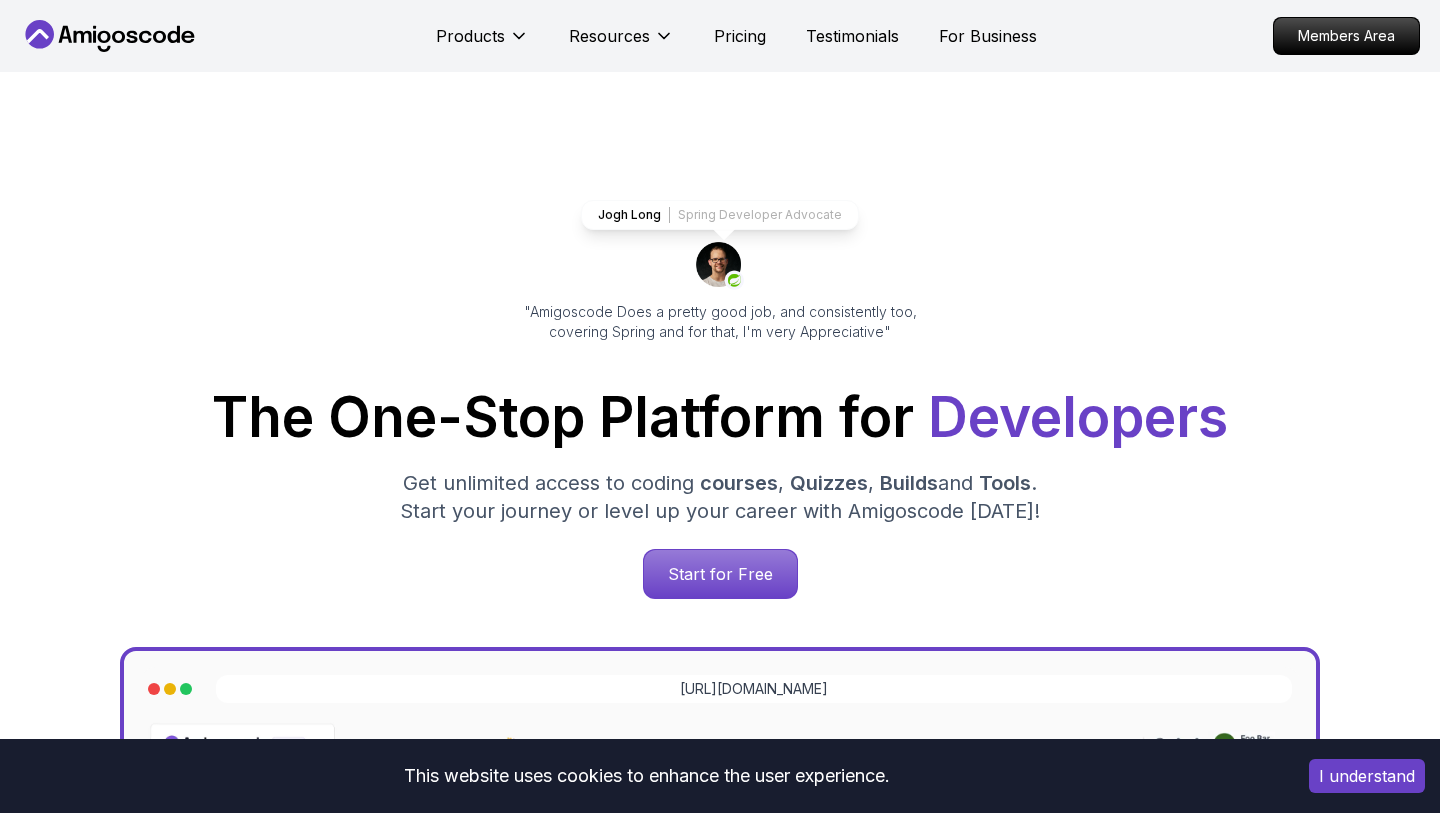 scroll, scrollTop: 0, scrollLeft: 0, axis: both 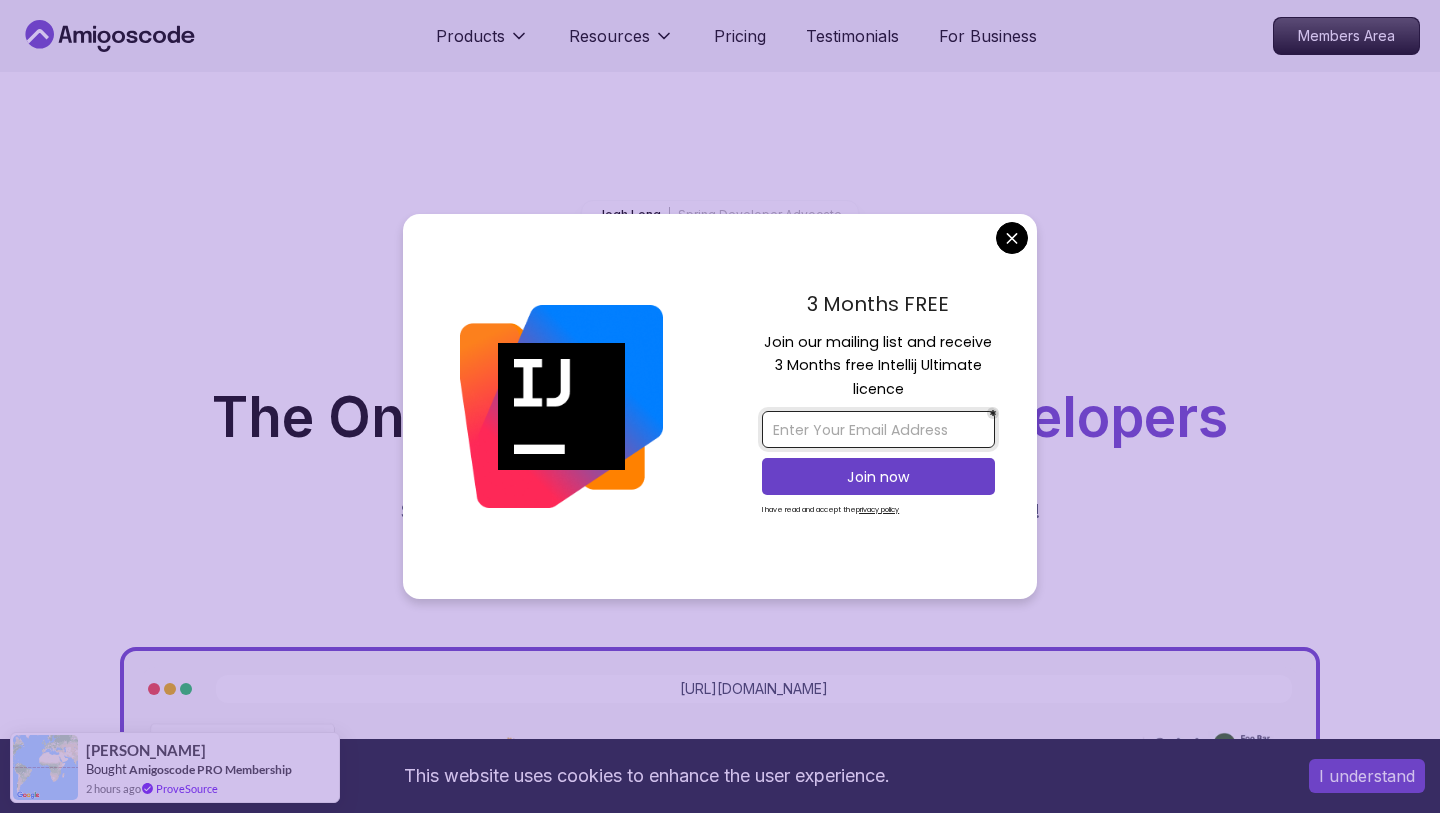 click at bounding box center [878, 429] 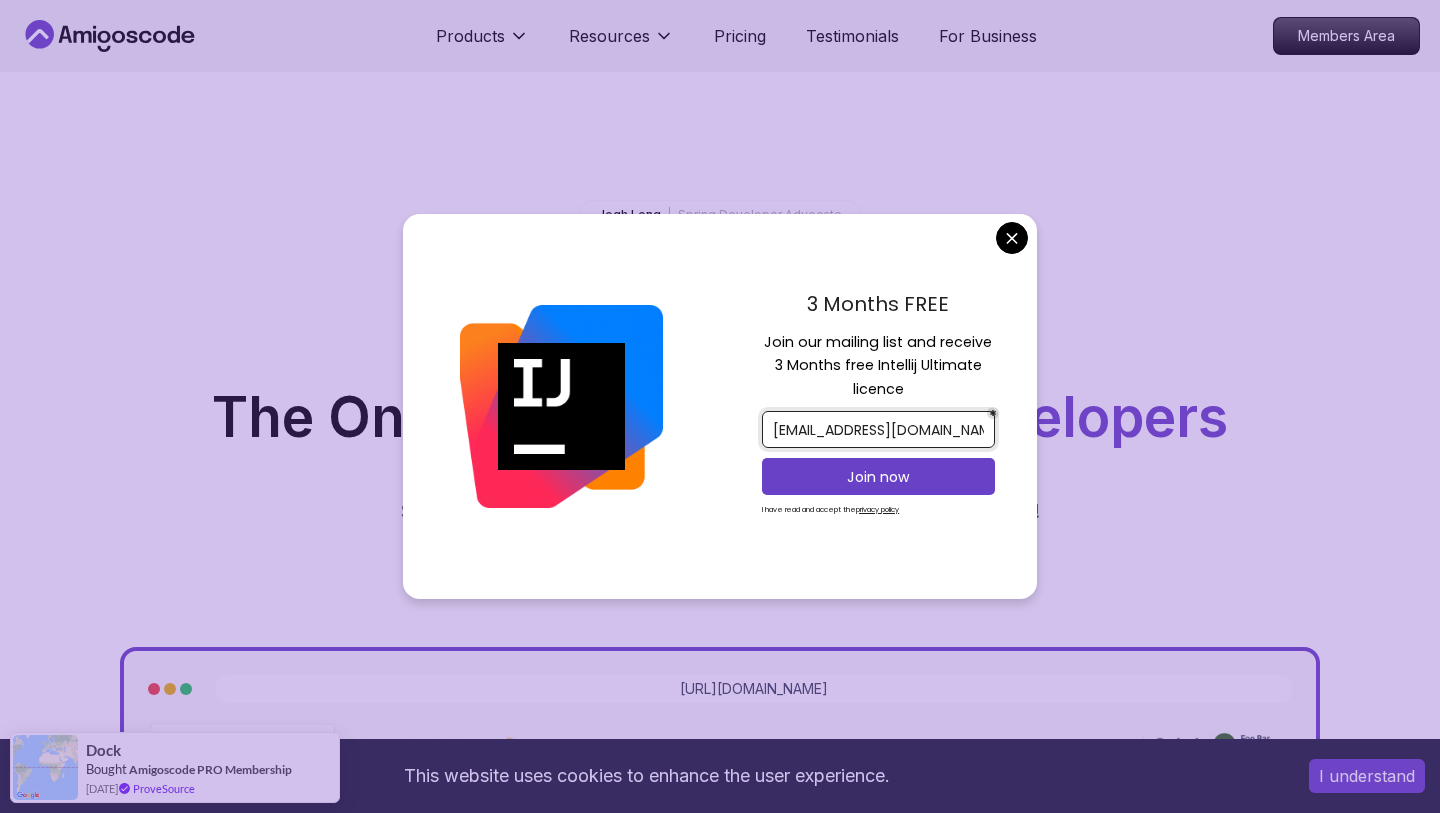 scroll, scrollTop: 0, scrollLeft: 5, axis: horizontal 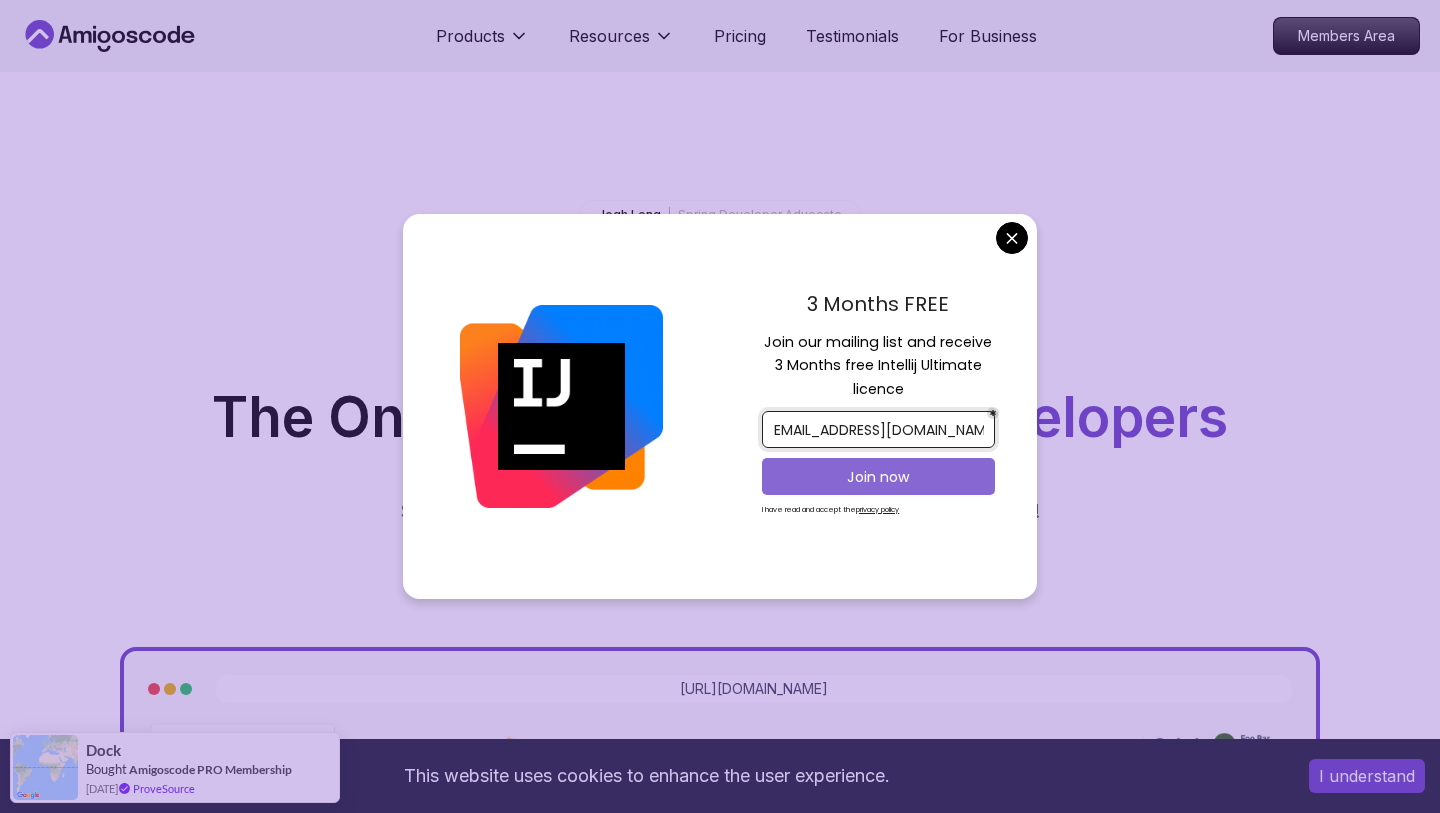 type on "[EMAIL_ADDRESS][DOMAIN_NAME]" 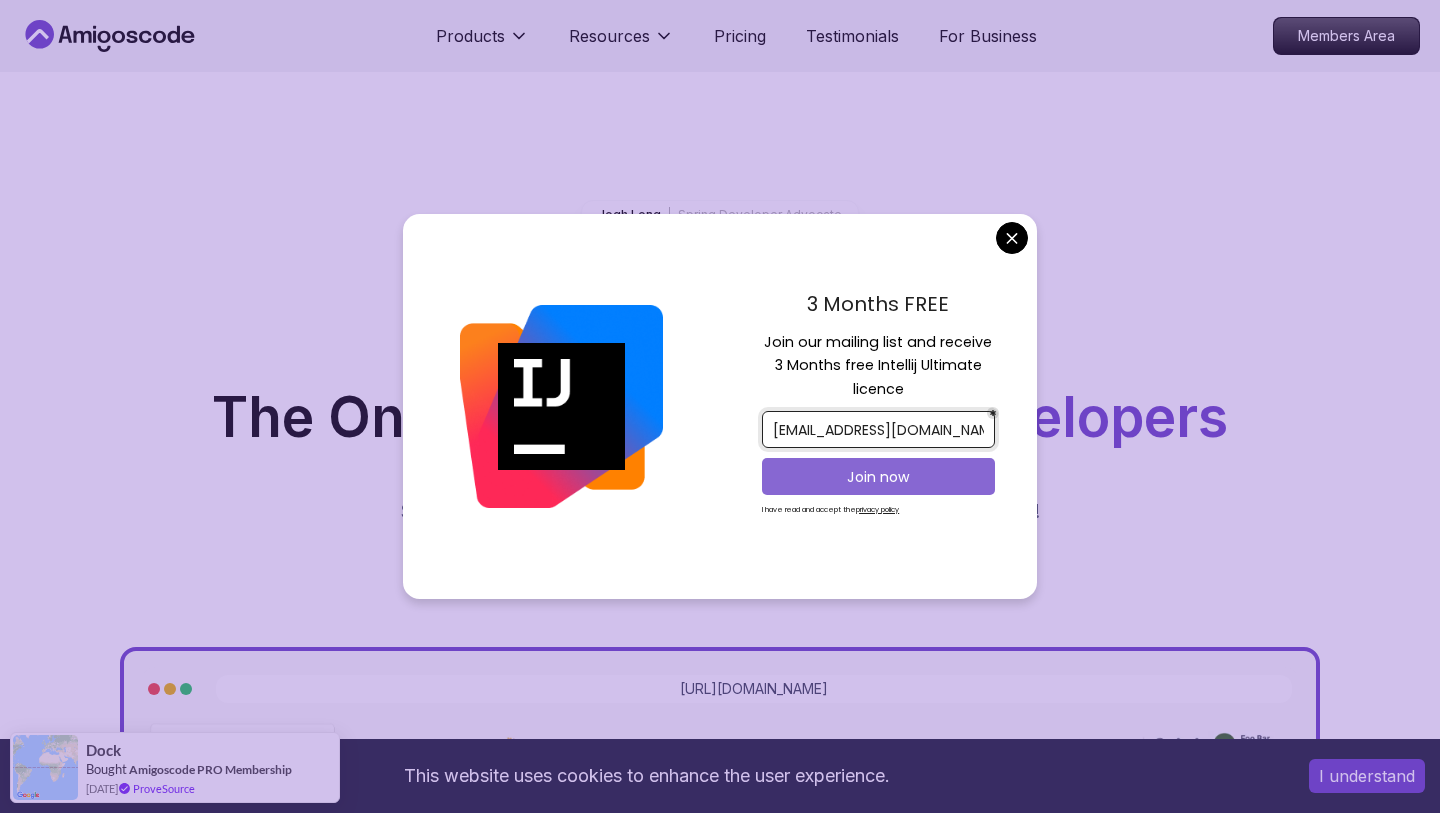 click on "Join now" at bounding box center [878, 477] 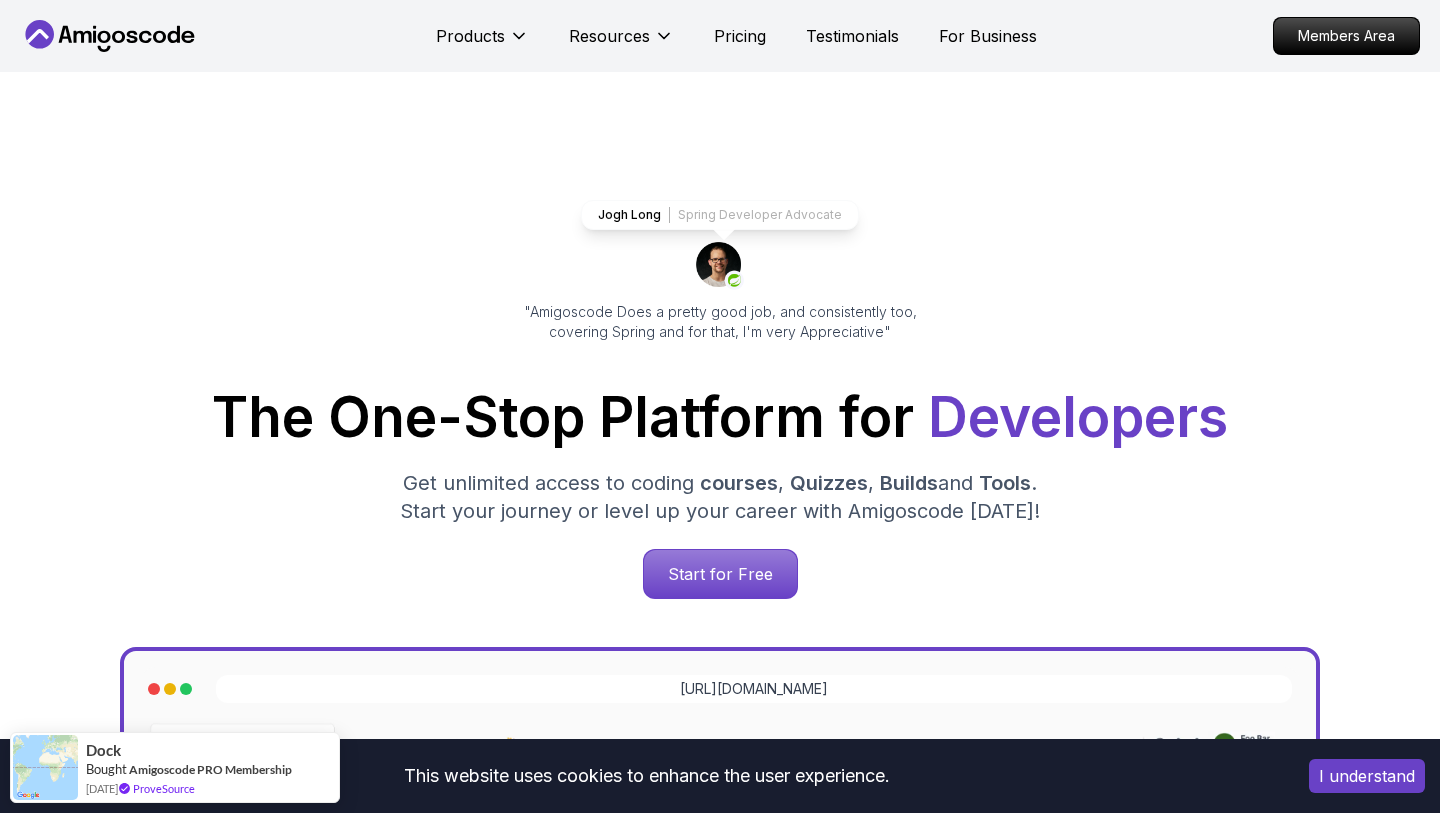 click on "This website uses cookies to enhance the user experience. I understand Products Resources Pricing Testimonials For Business Members Area Products Resources Pricing Testimonials For Business Members Area Jogh Long Spring Developer Advocate "Amigoscode Does a pretty good job, and consistently too, covering Spring and for that, I'm very Appreciative" The One-Stop Platform for   Developers Get unlimited access to coding   courses ,   Quizzes ,   Builds  and   Tools . Start your journey or level up your career with Amigoscode [DATE]! Start for Free [URL][DOMAIN_NAME] OUR AMIGO STUDENTS WORK IN TOP COMPANIES Courses Builds Discover Amigoscode's Latest   Premium Courses! Get unlimited access to coding   courses ,   Quizzes ,   Builds  and   Tools . Start your journey or level up your career with Amigoscode [DATE]! Browse all  courses Advanced Spring Boot Pro Dive deep into Spring Boot with our advanced course, designed to take your skills from intermediate to expert level. NEW Spring Boot for Beginners" at bounding box center (720, 5861) 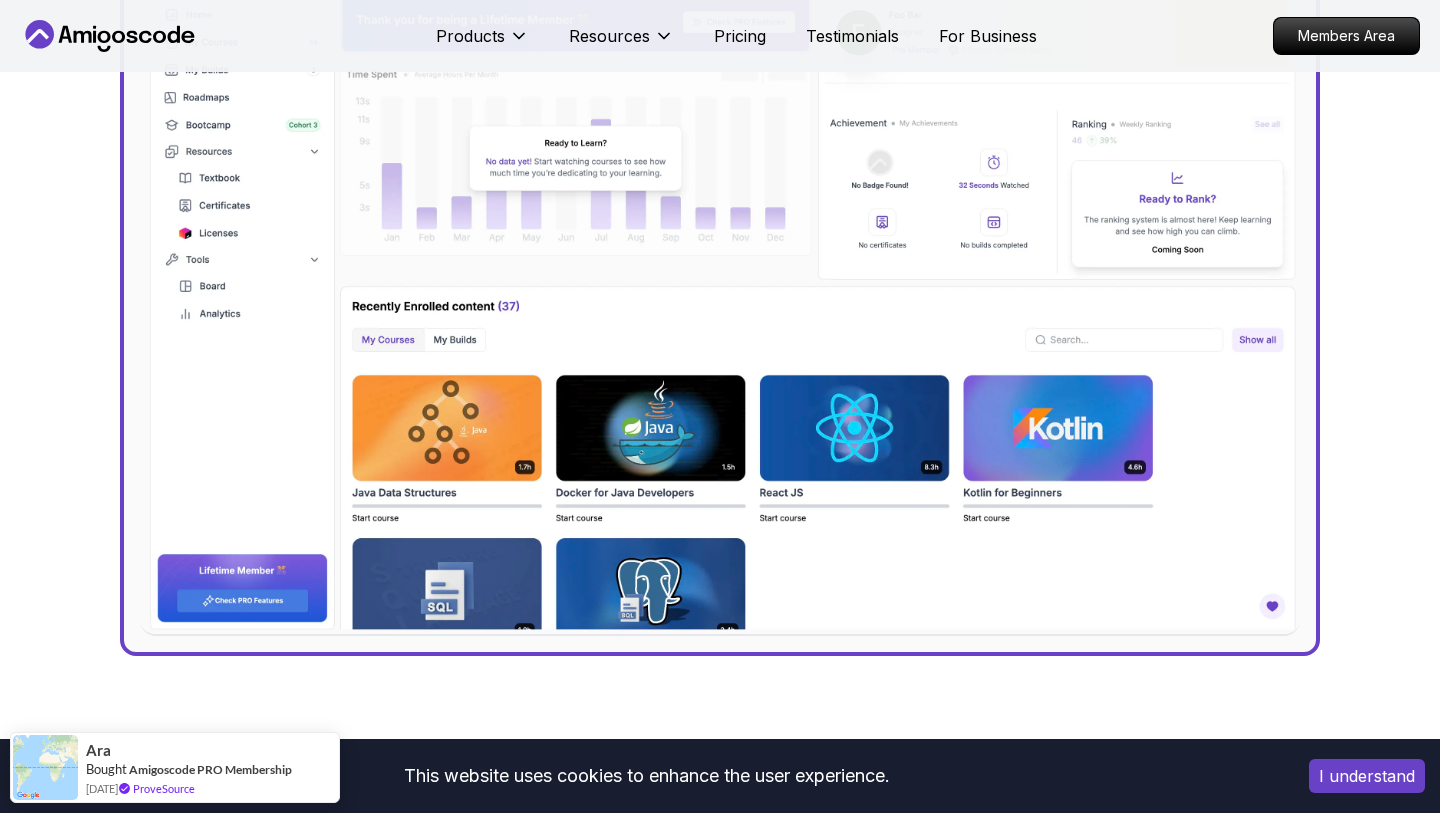 scroll, scrollTop: 741, scrollLeft: 0, axis: vertical 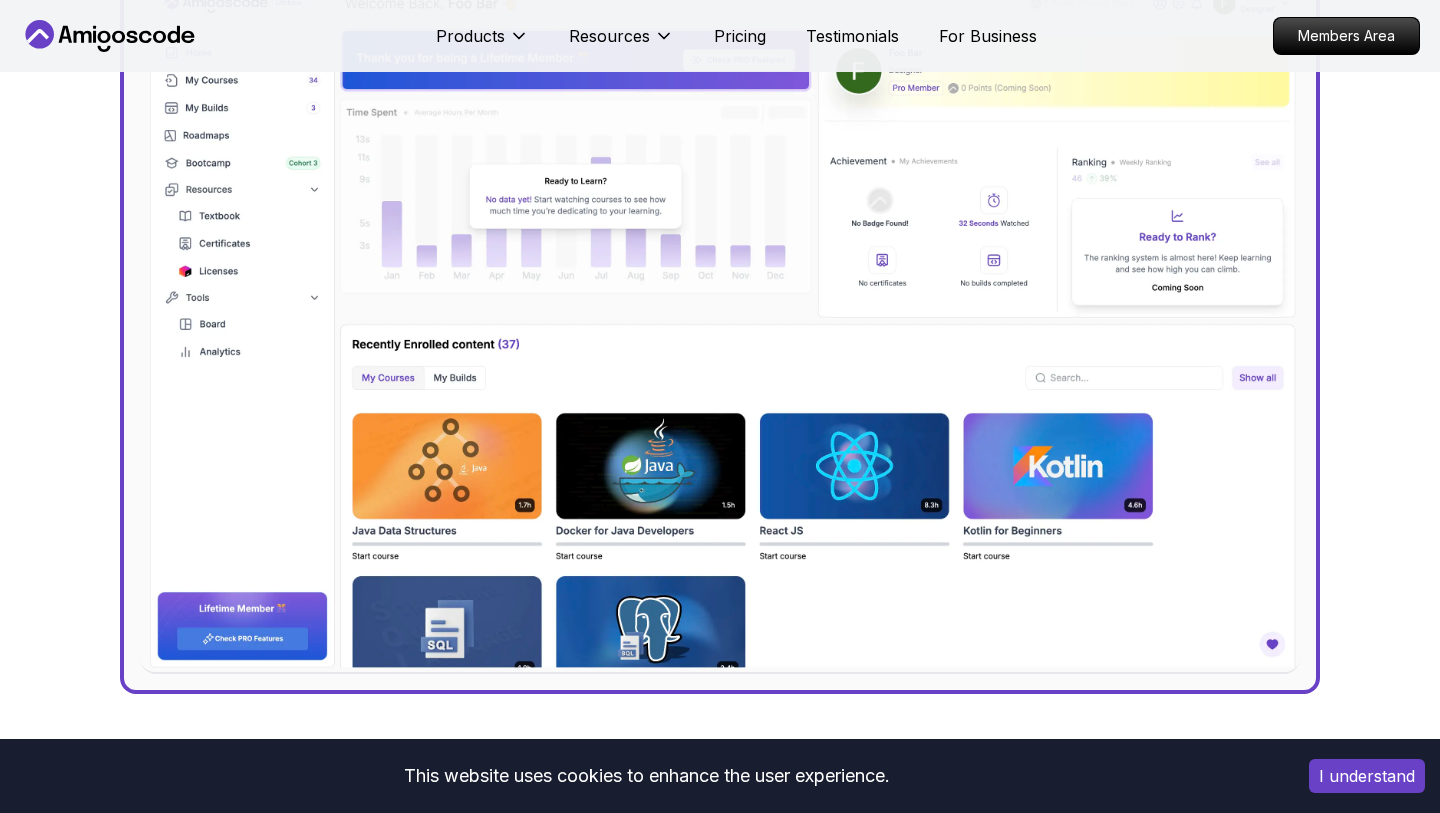 click on "I understand" at bounding box center (1367, 776) 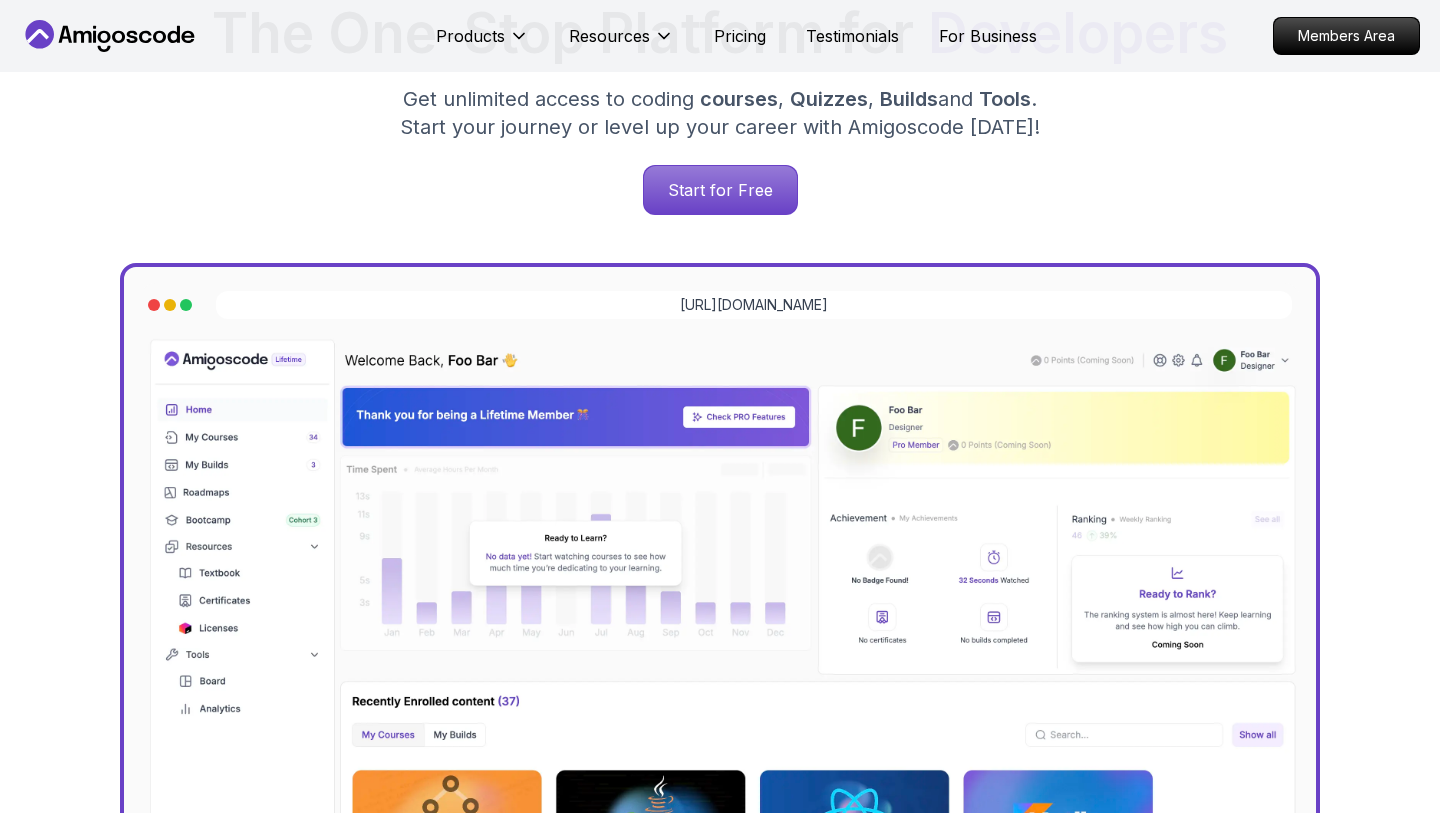 scroll, scrollTop: 0, scrollLeft: 0, axis: both 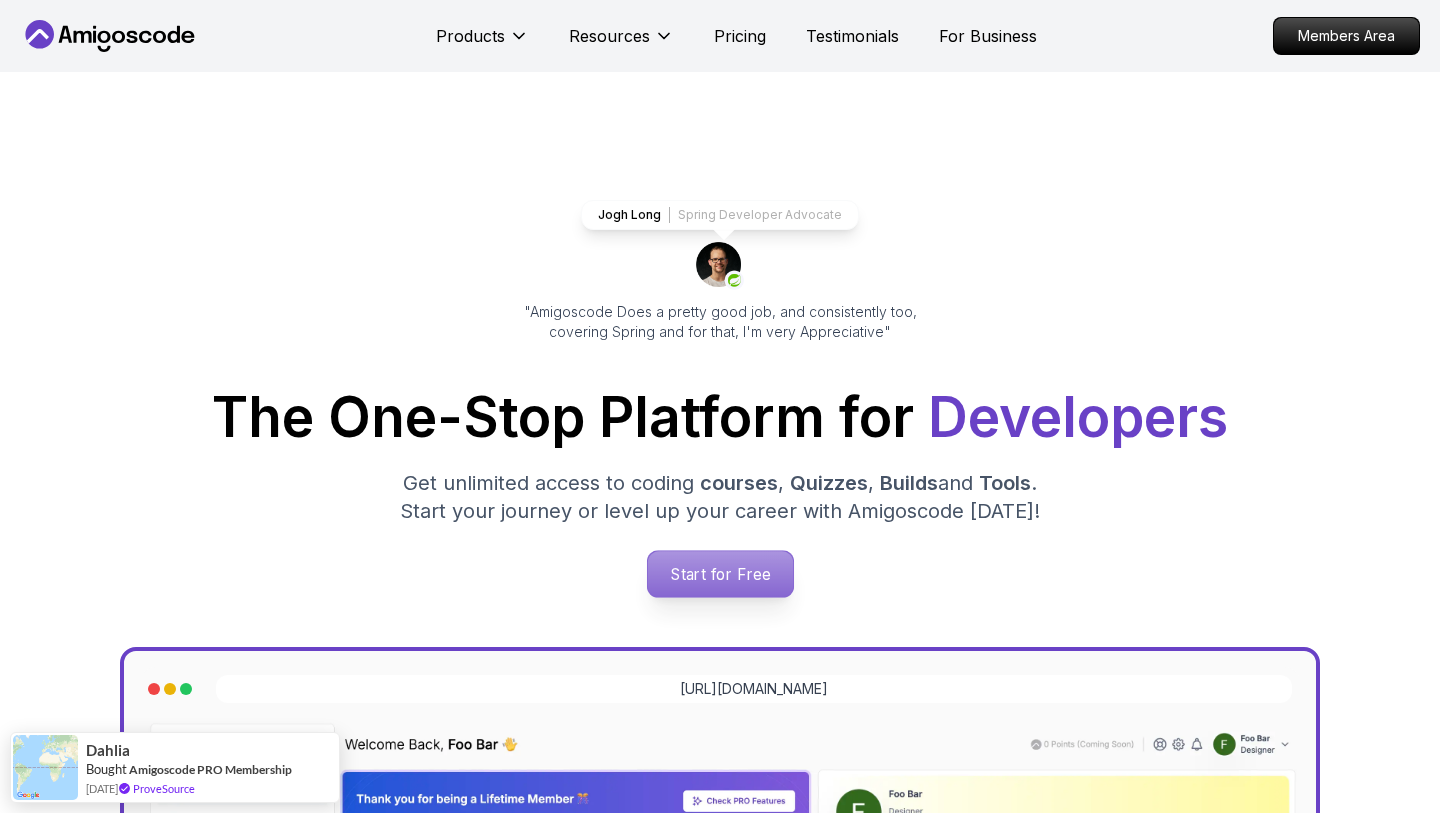 click on "Start for Free" at bounding box center [719, 574] 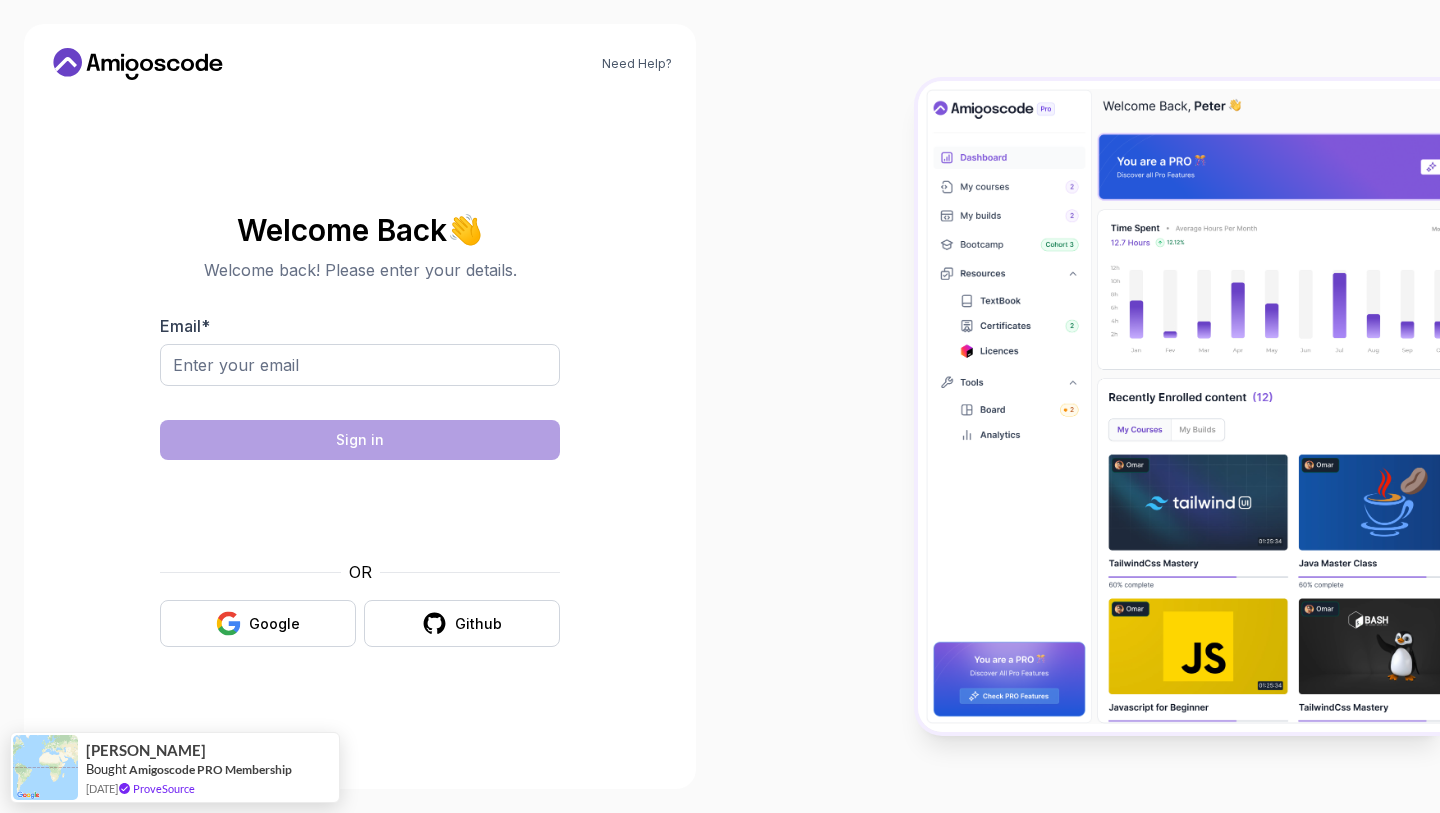 click at bounding box center [360, 376] 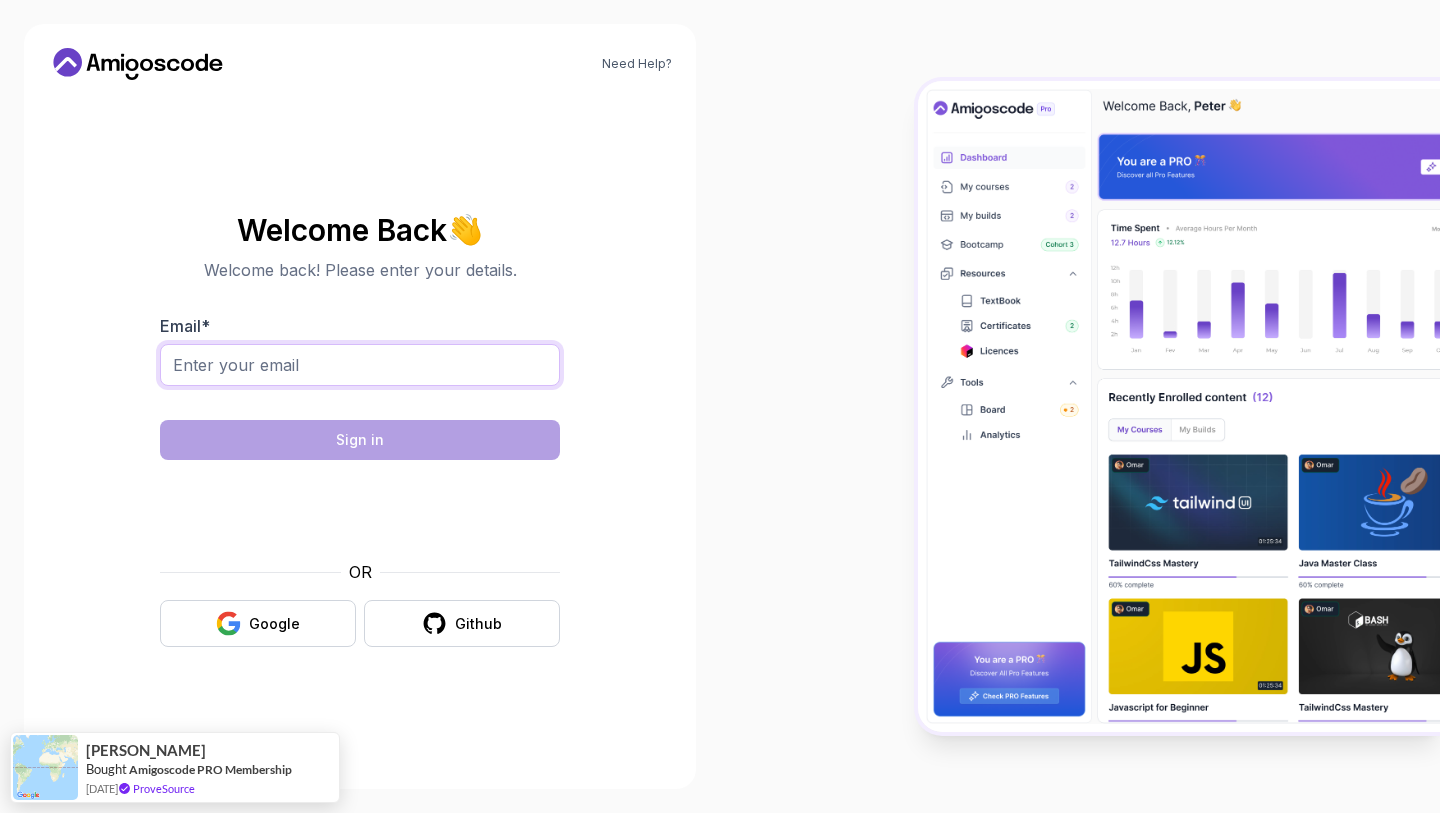 click on "Email *" at bounding box center [360, 365] 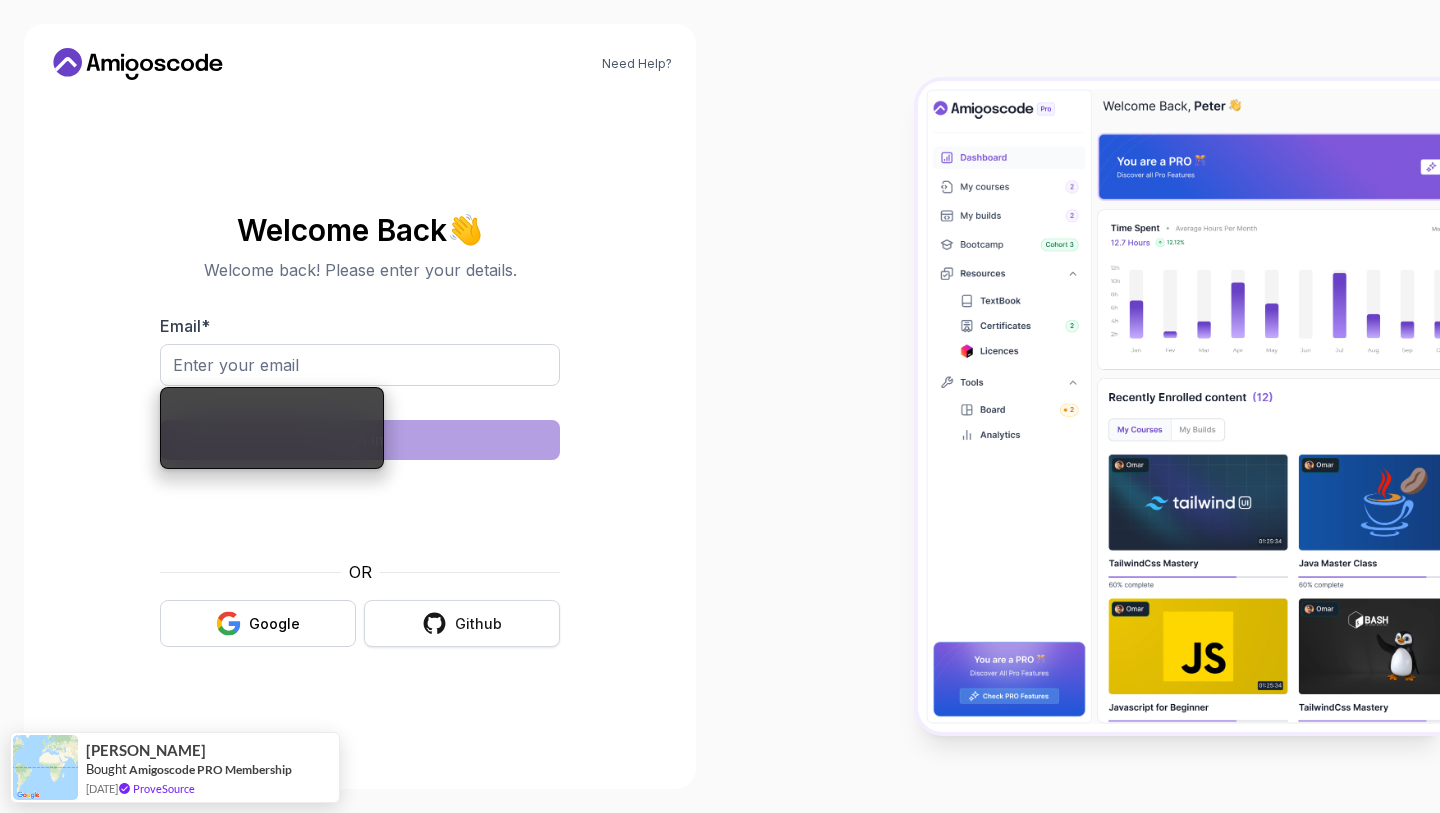 click 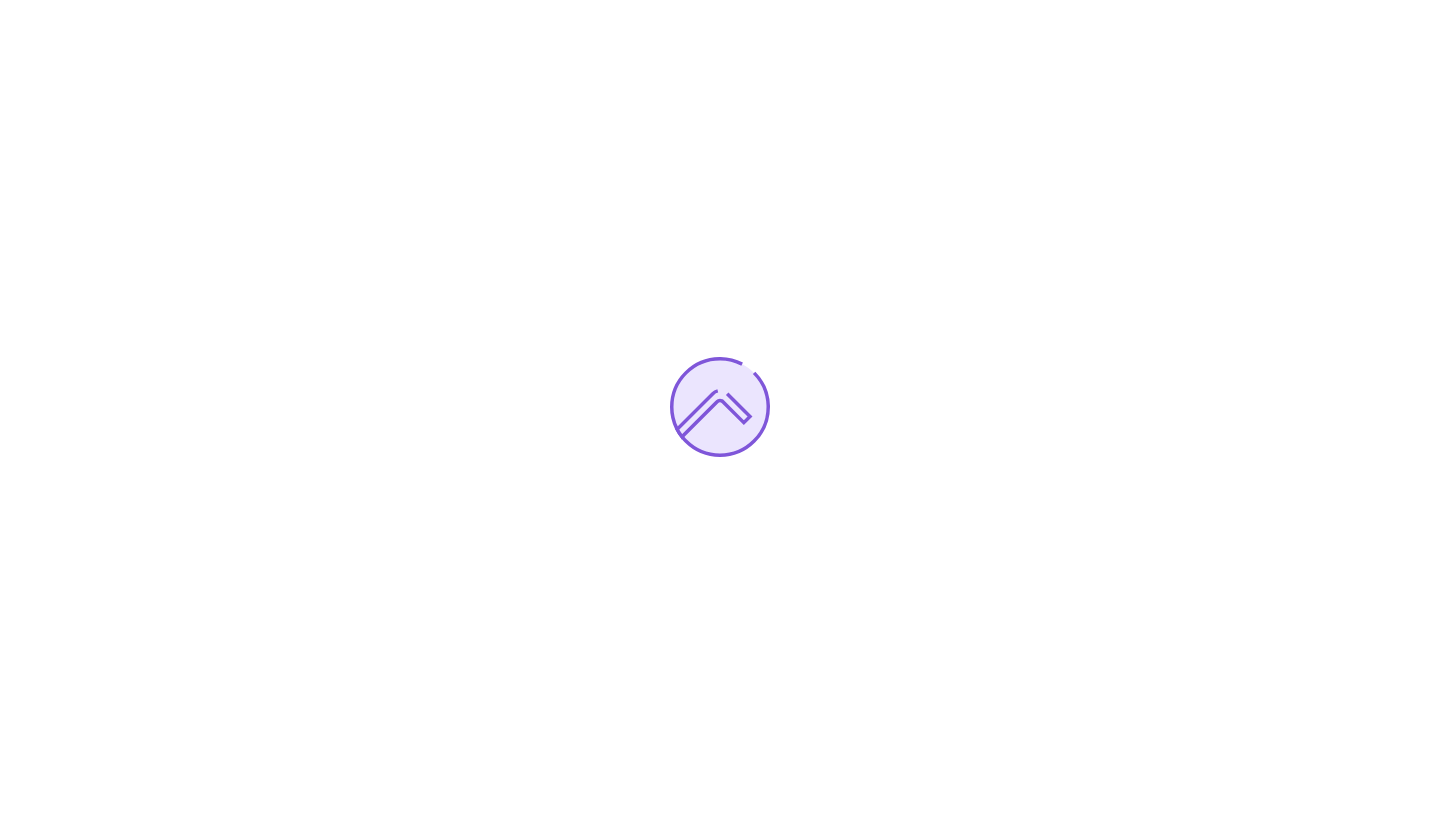 scroll, scrollTop: 0, scrollLeft: 0, axis: both 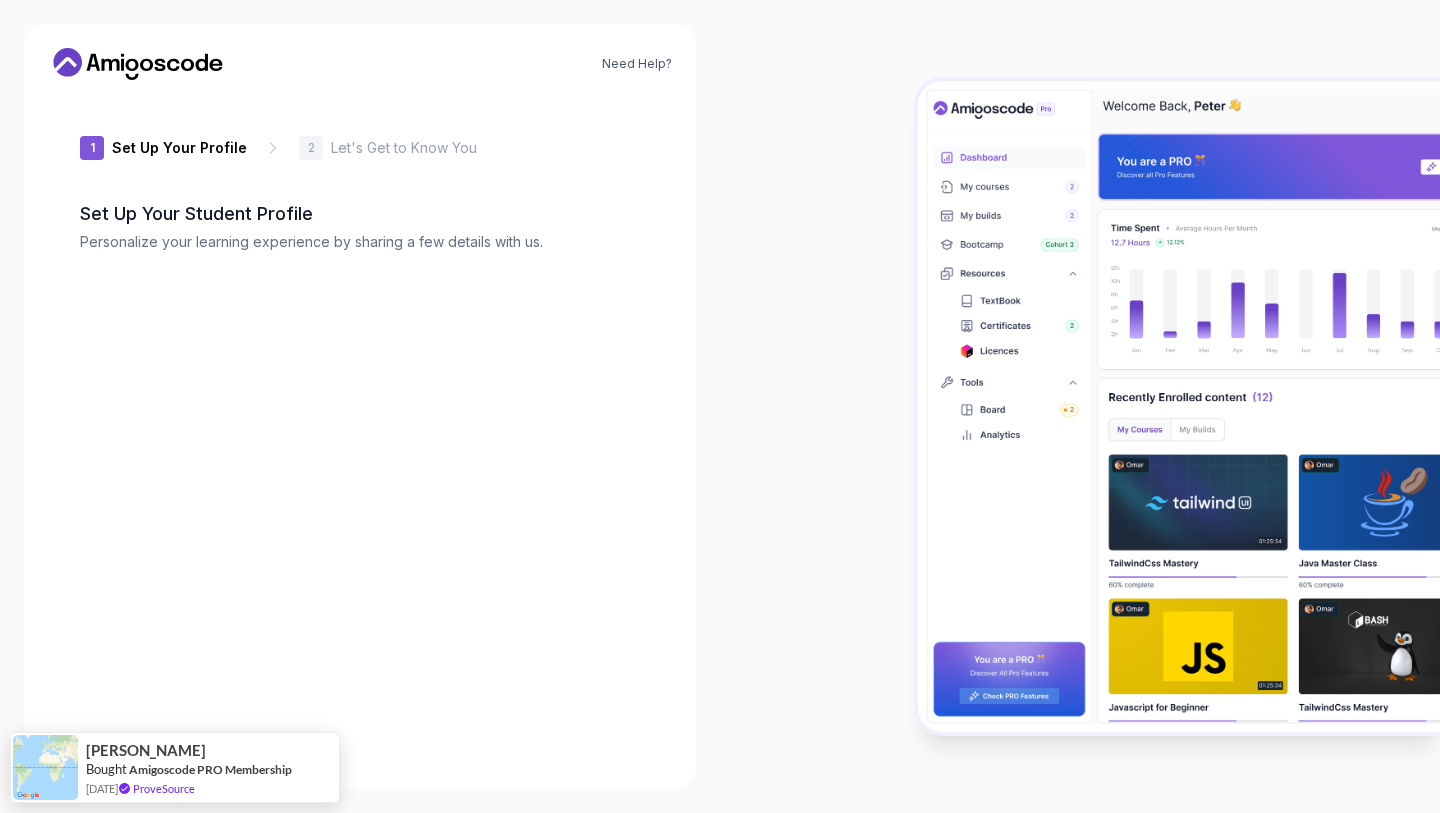 type on "swiftwolff1ba8" 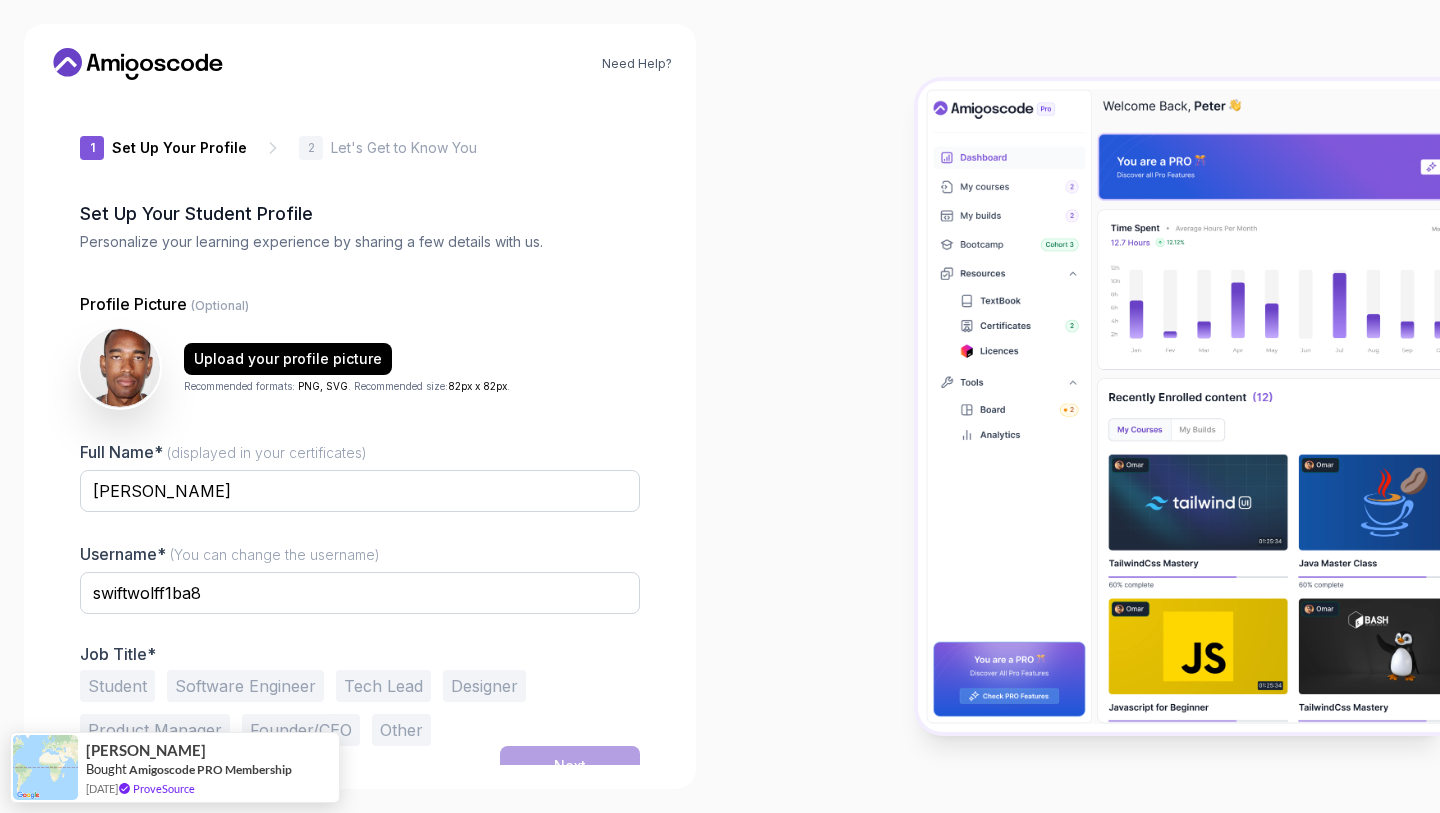 scroll, scrollTop: 21, scrollLeft: 0, axis: vertical 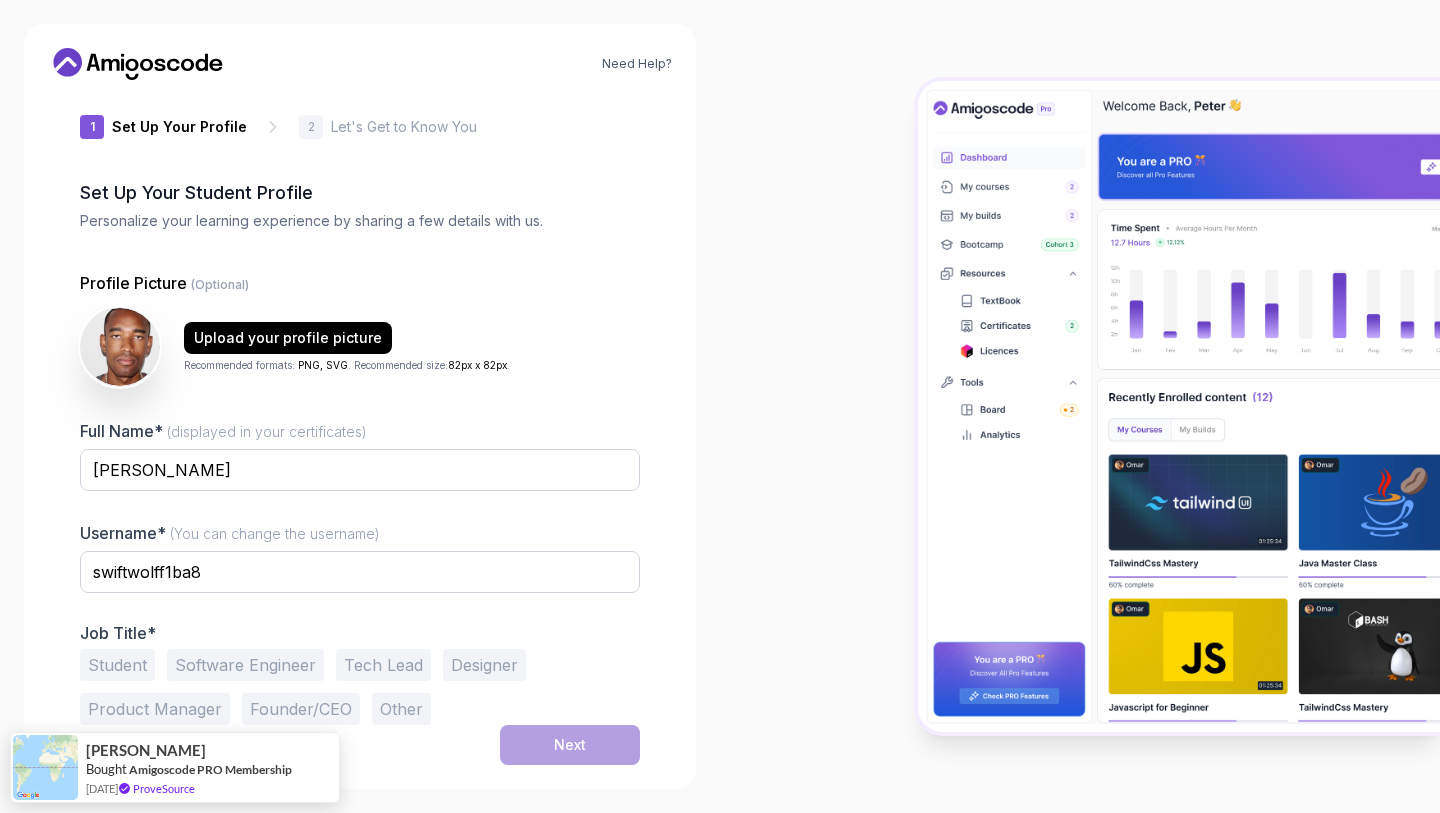 click on "Student" at bounding box center (117, 665) 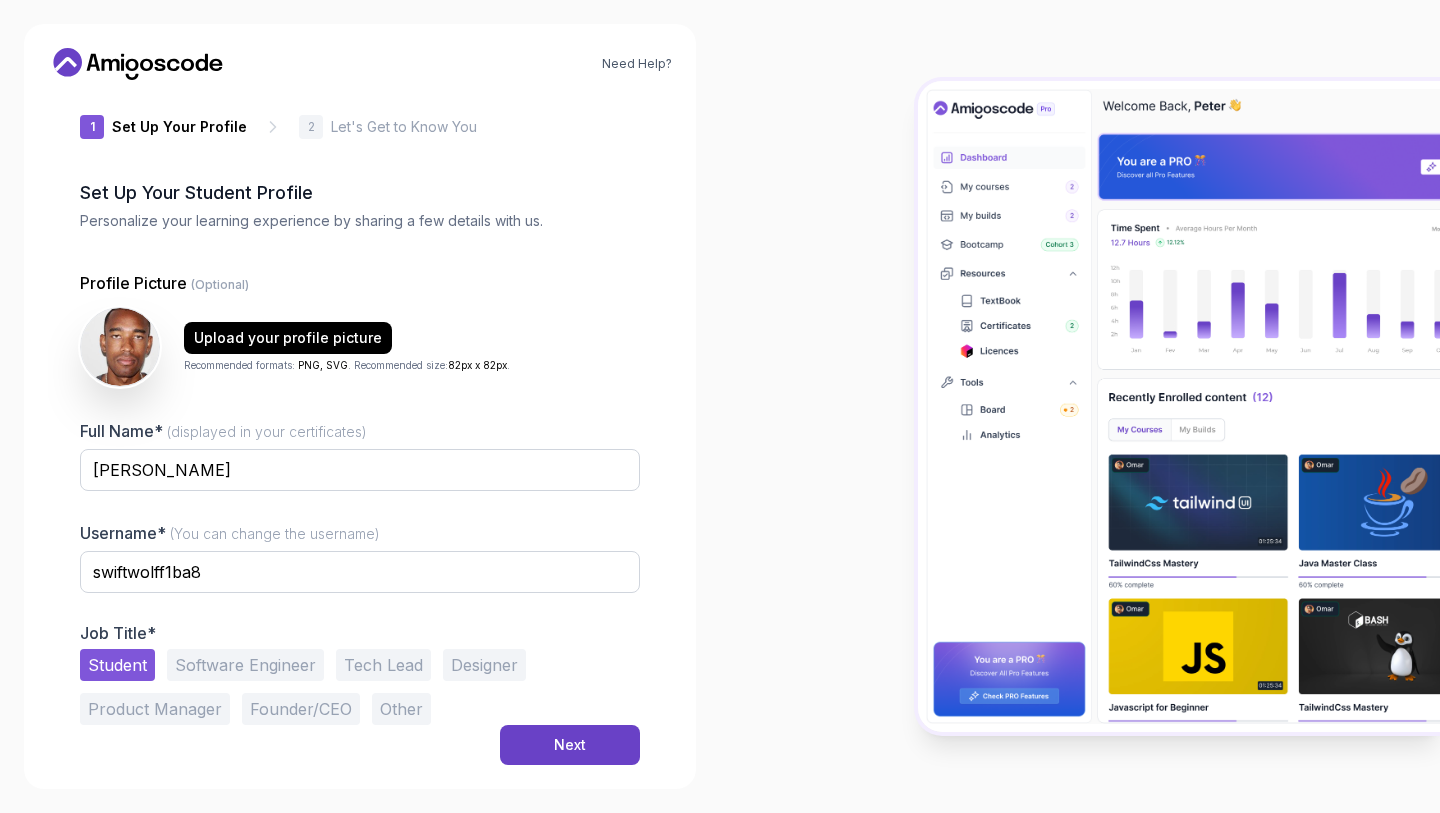 click on "Student" at bounding box center (117, 665) 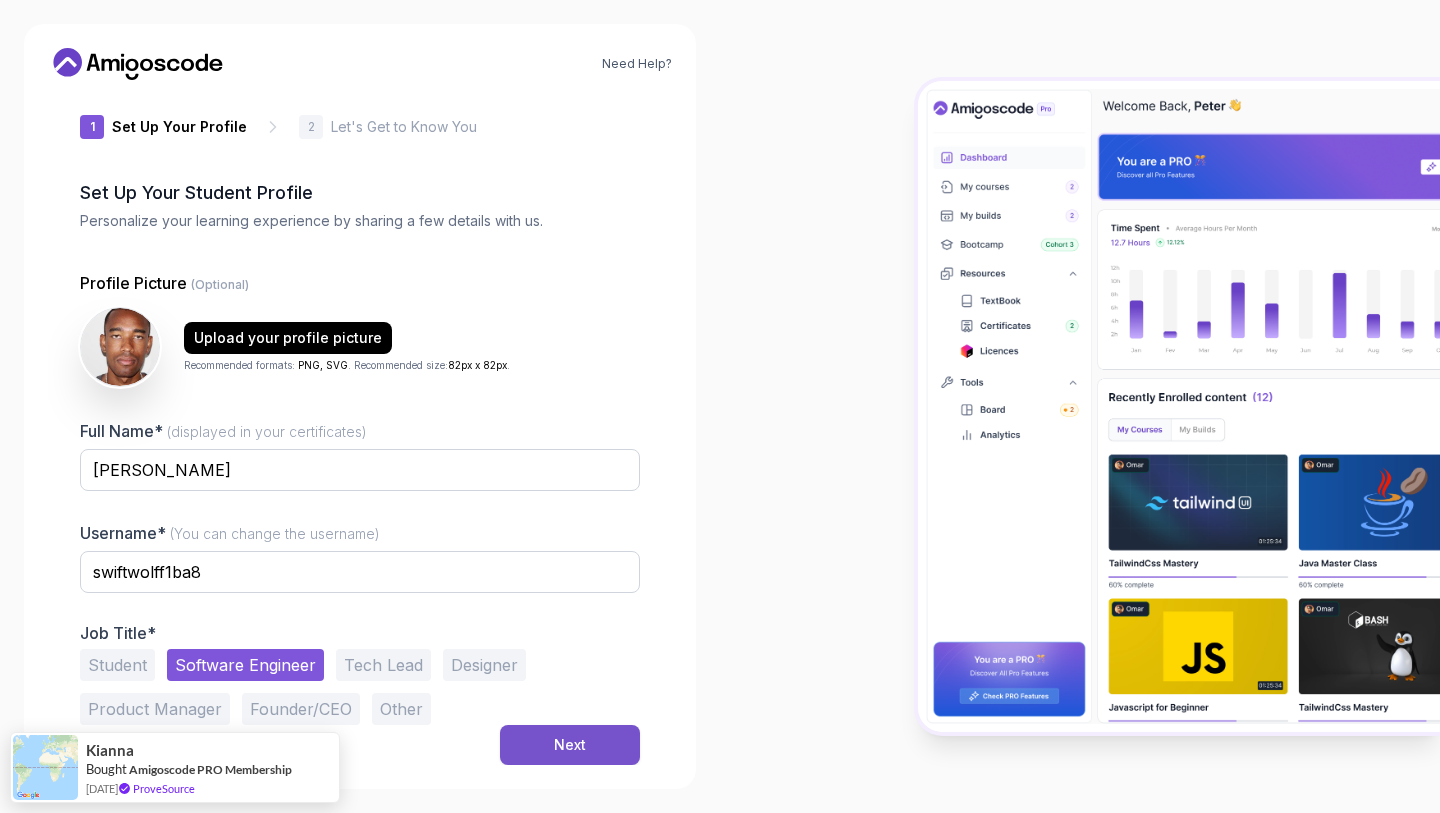 click on "Next" at bounding box center (570, 745) 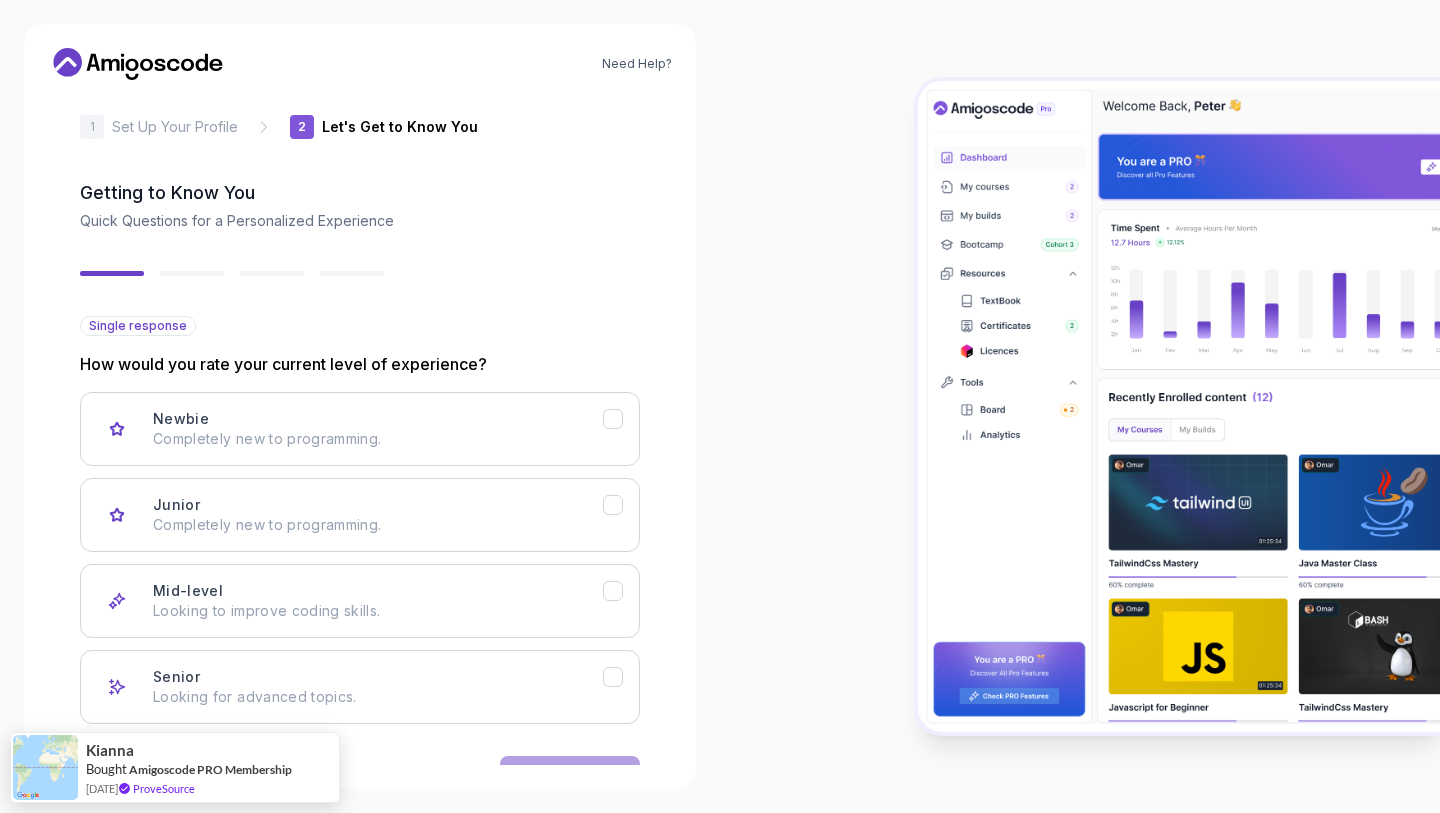scroll, scrollTop: 84, scrollLeft: 0, axis: vertical 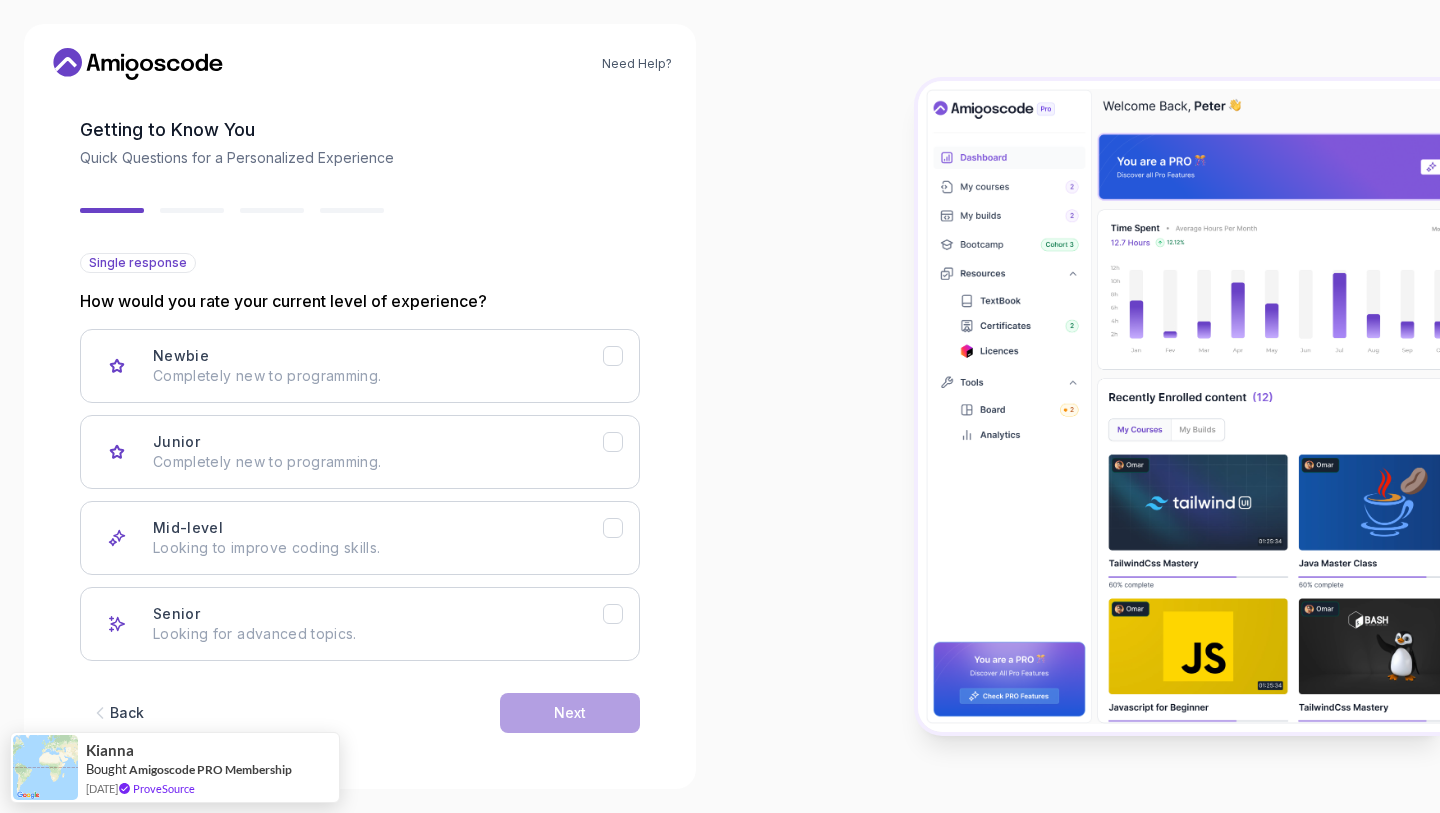 click on "Back" at bounding box center [127, 713] 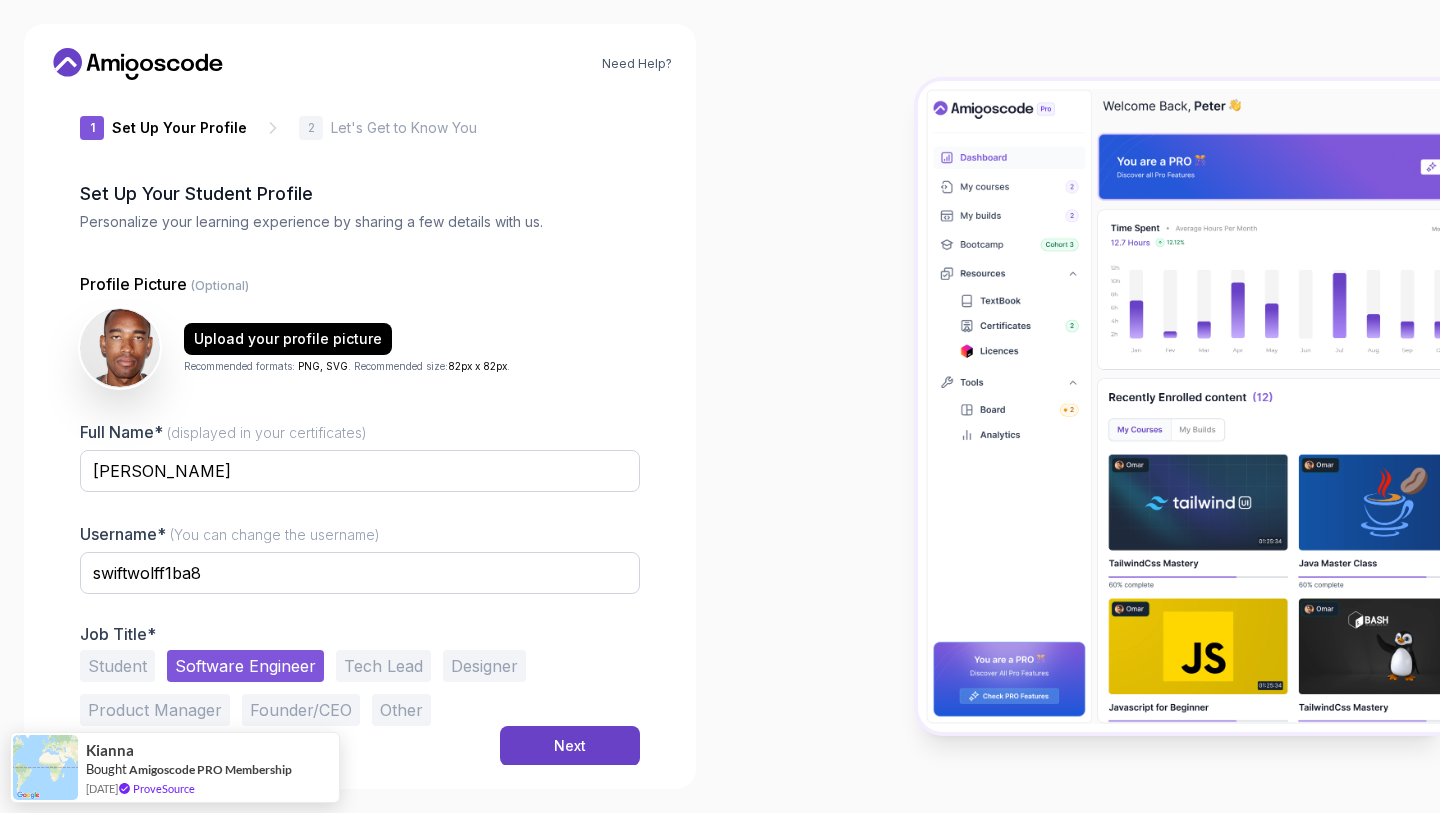 scroll, scrollTop: 21, scrollLeft: 0, axis: vertical 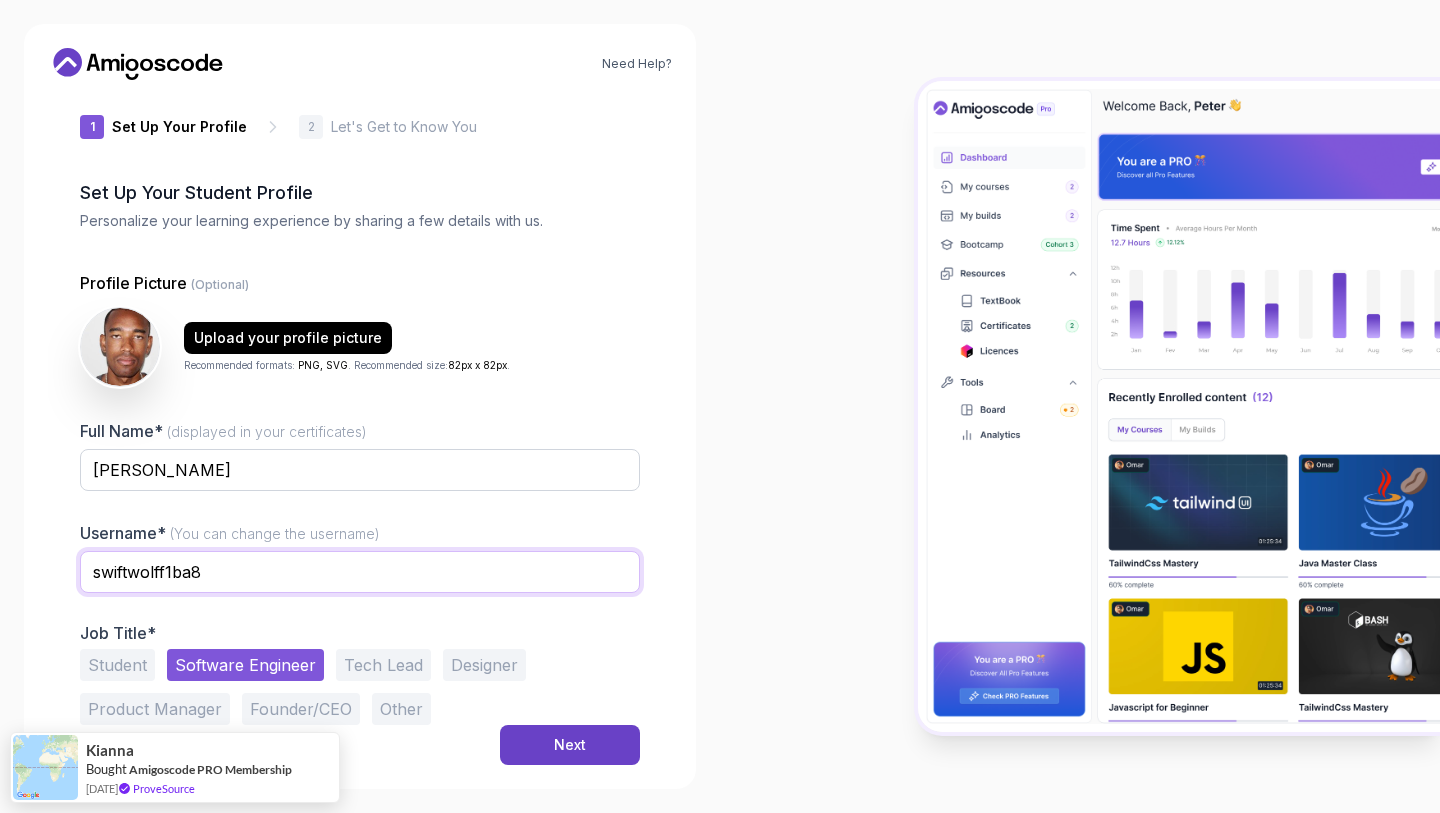 click on "swiftwolff1ba8" at bounding box center (360, 572) 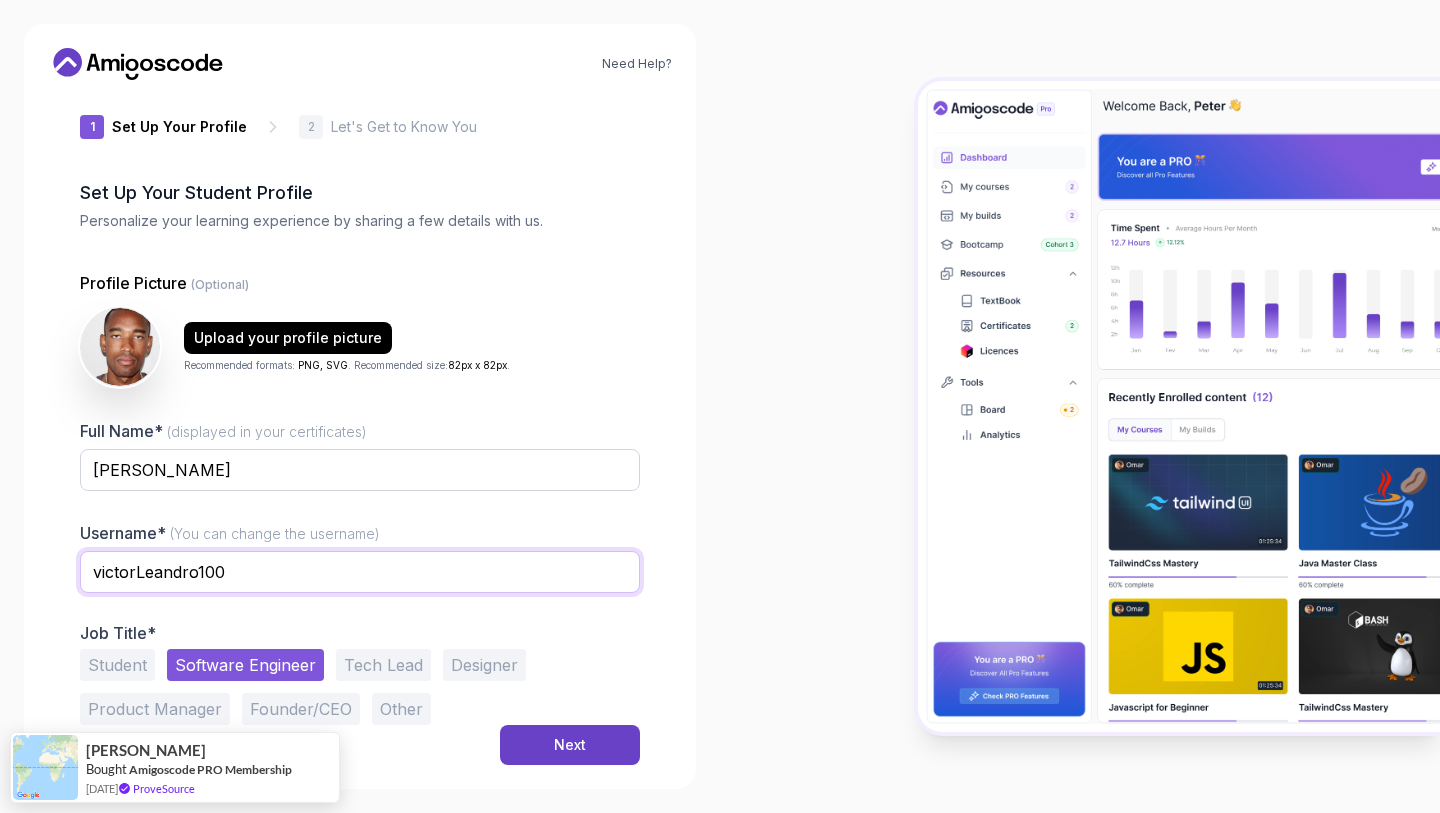click on "victorLeandro100" at bounding box center [360, 572] 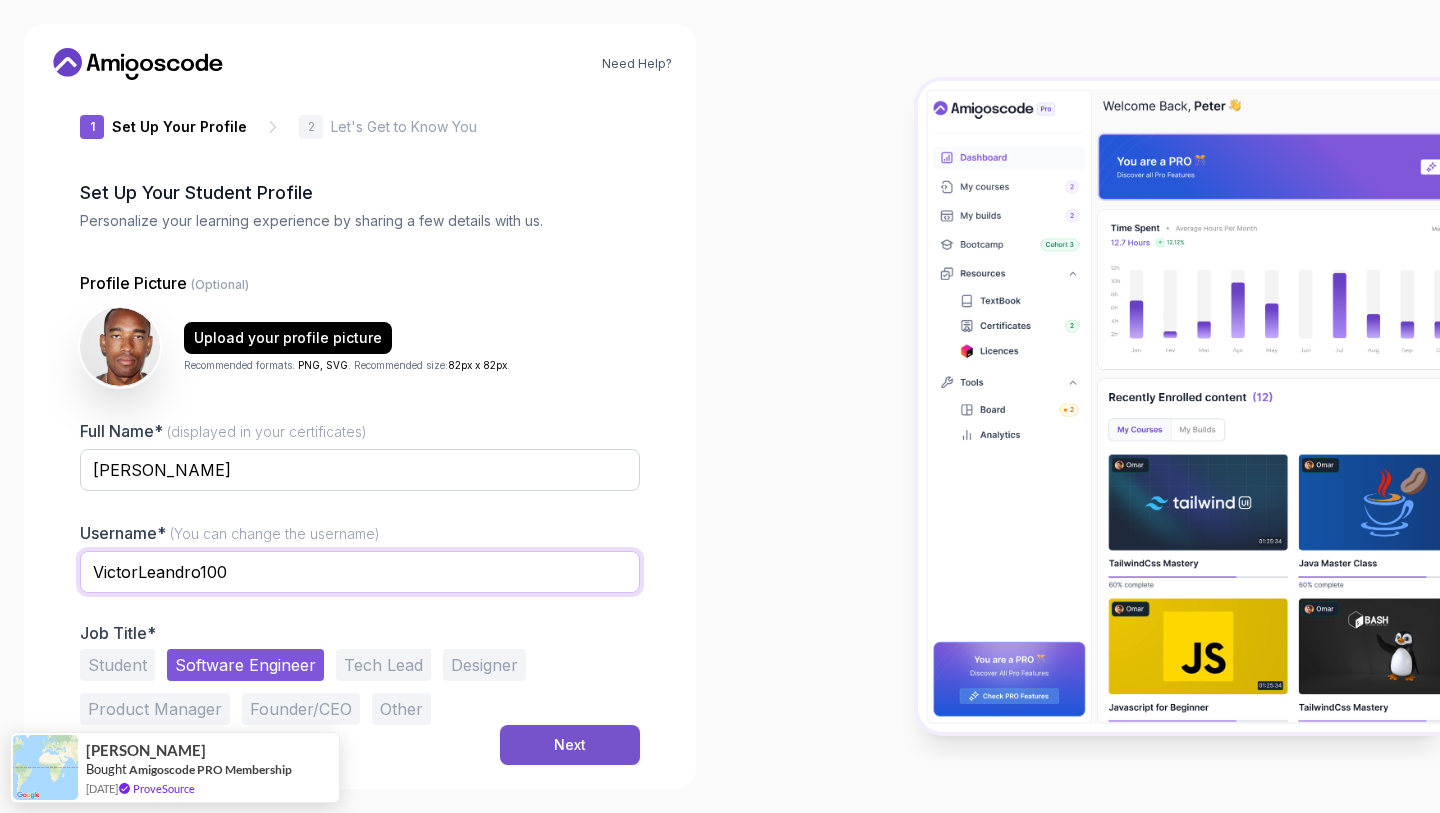 type on "VictorLeandro100" 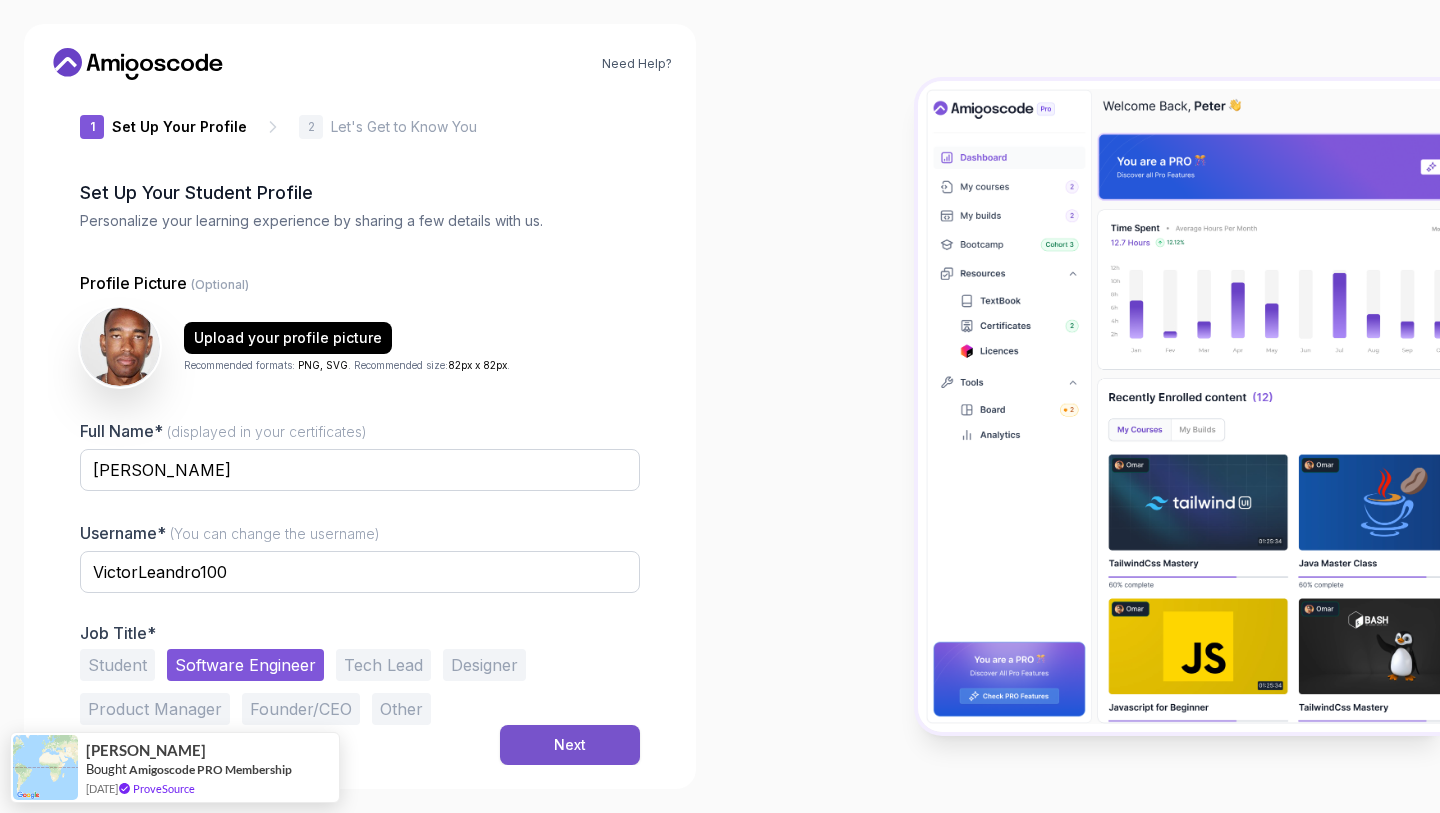 click on "Next" at bounding box center (570, 745) 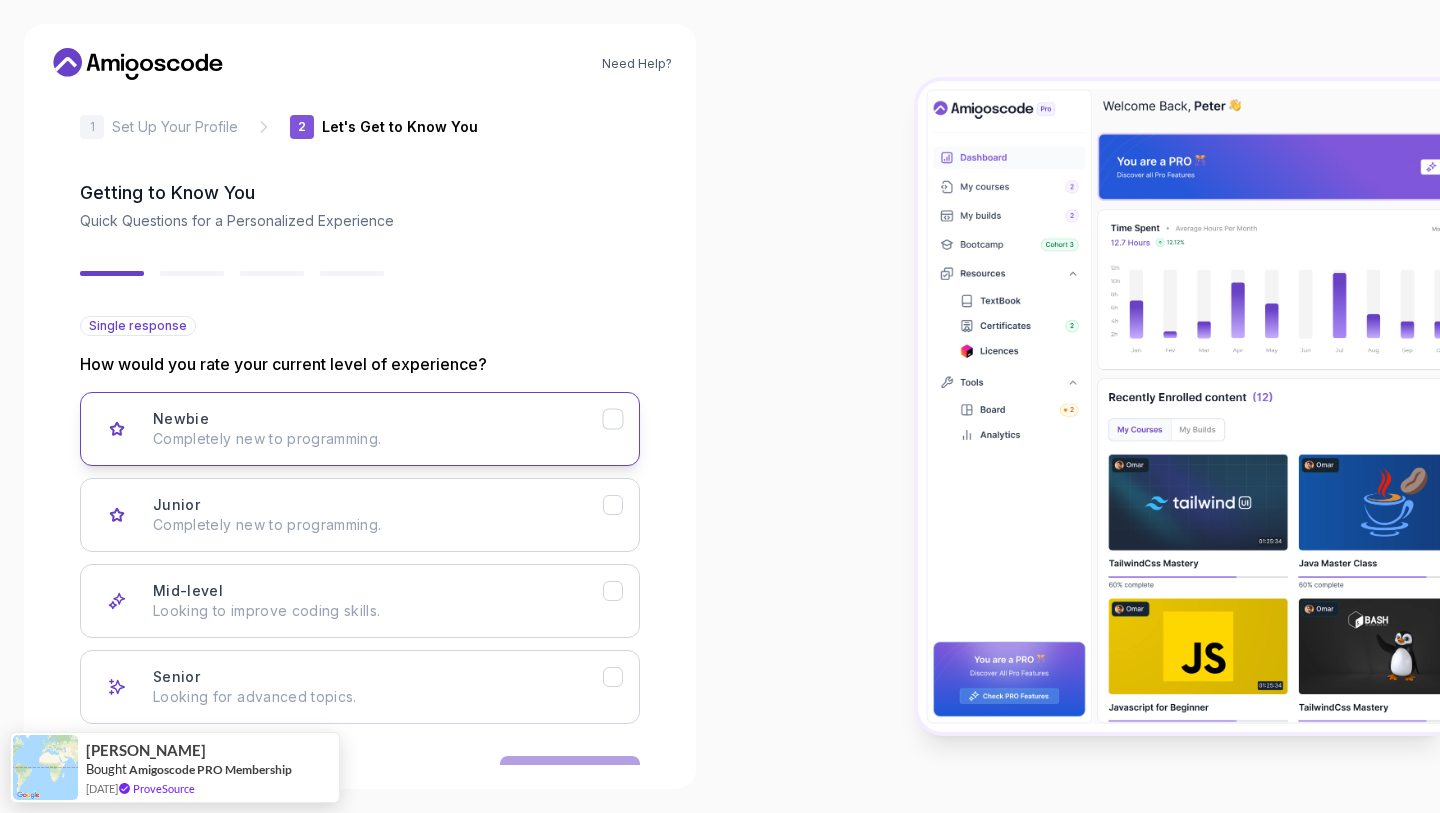 scroll, scrollTop: 84, scrollLeft: 0, axis: vertical 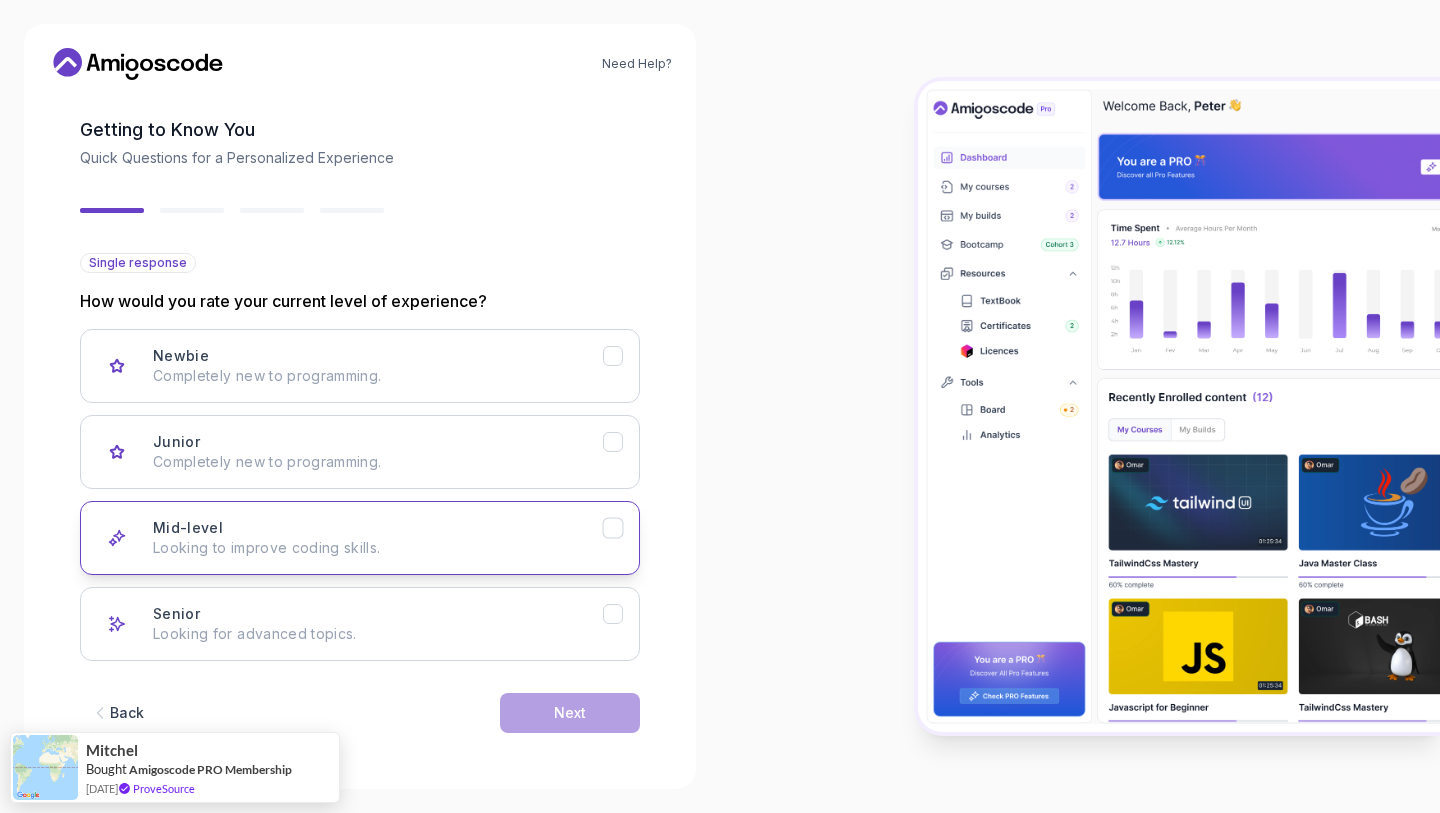 click 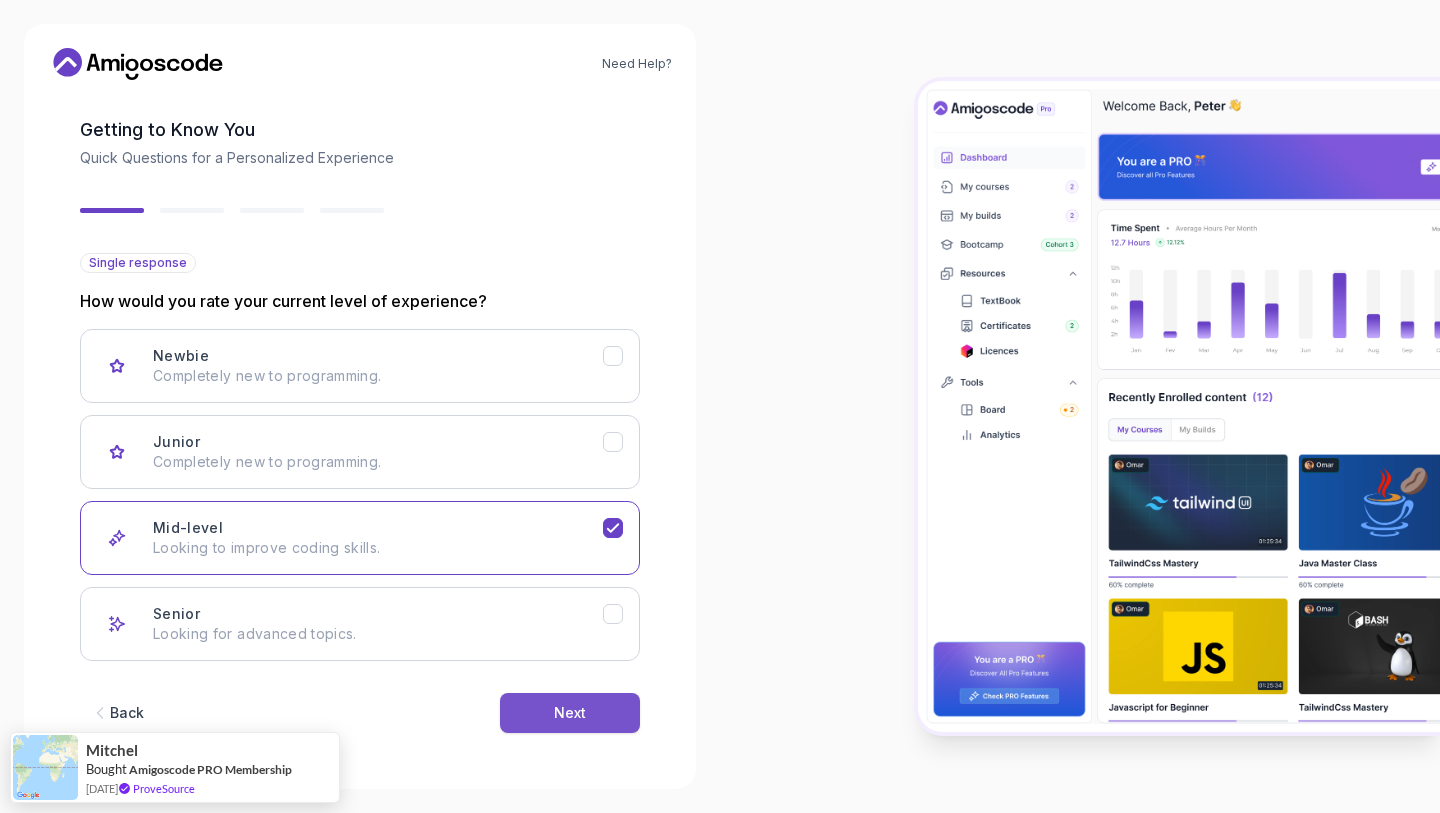 click on "Next" at bounding box center (570, 713) 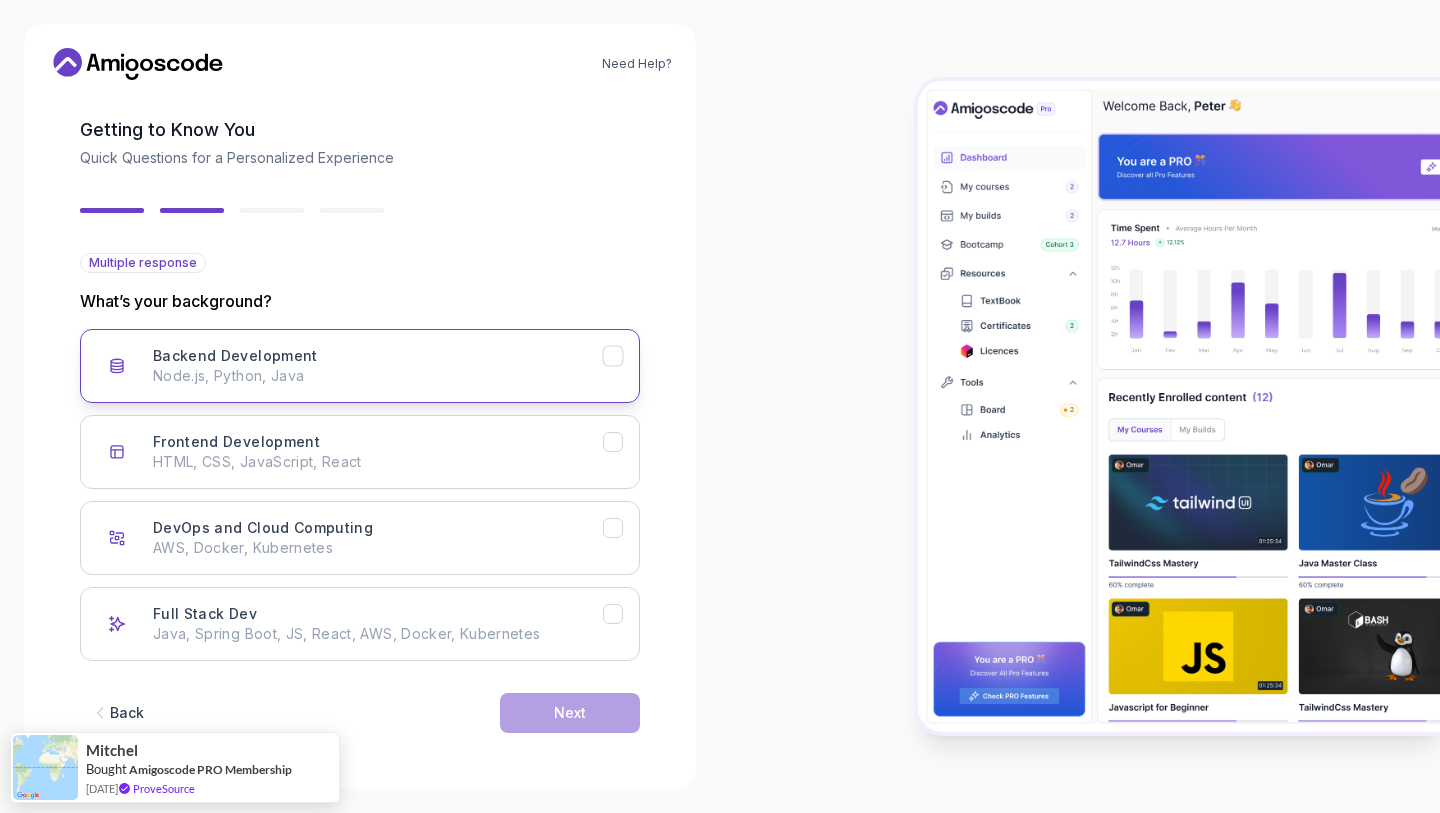 click on "Backend Development Node.js, Python, Java" at bounding box center (360, 366) 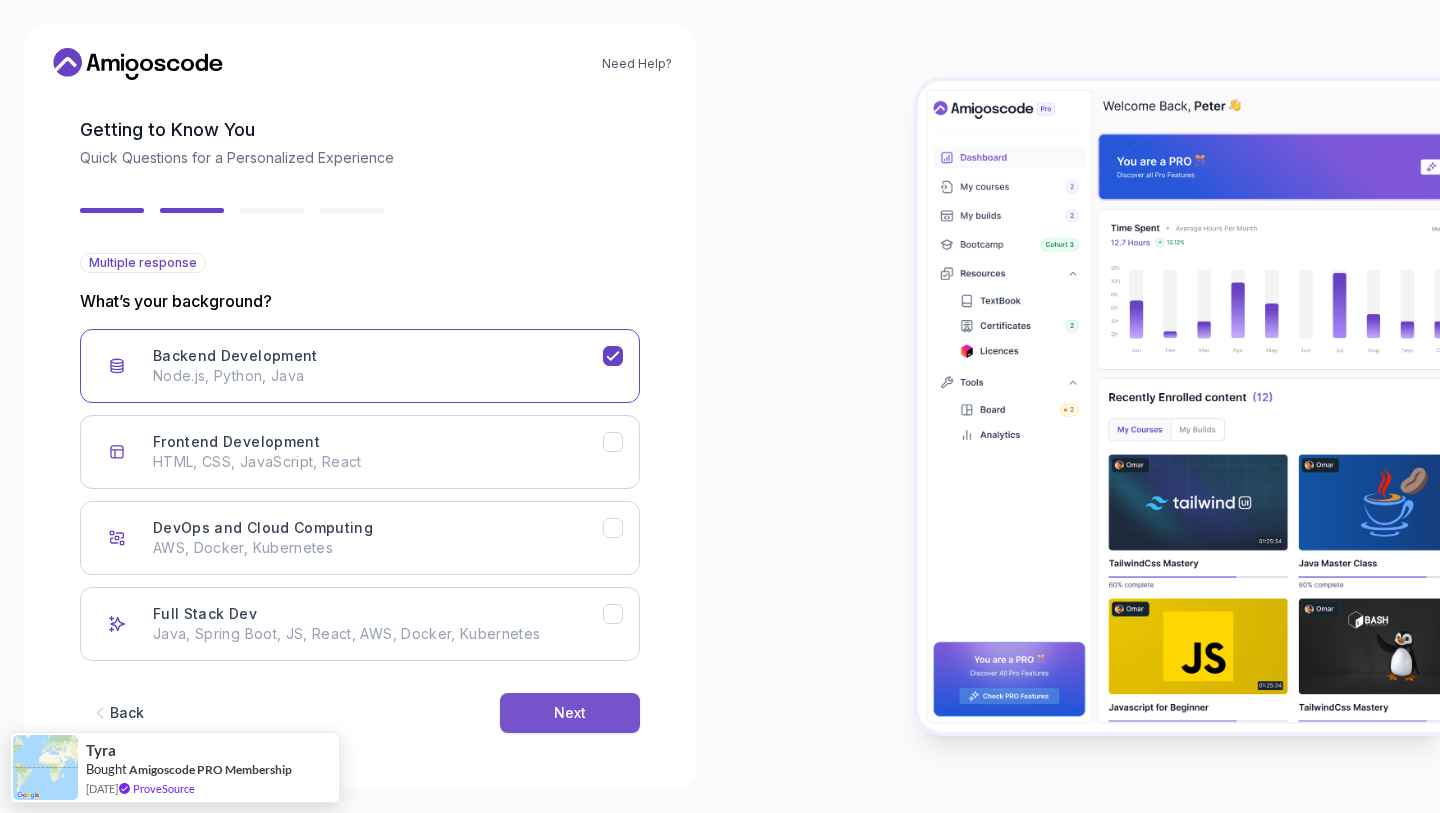 click on "Next" at bounding box center [570, 713] 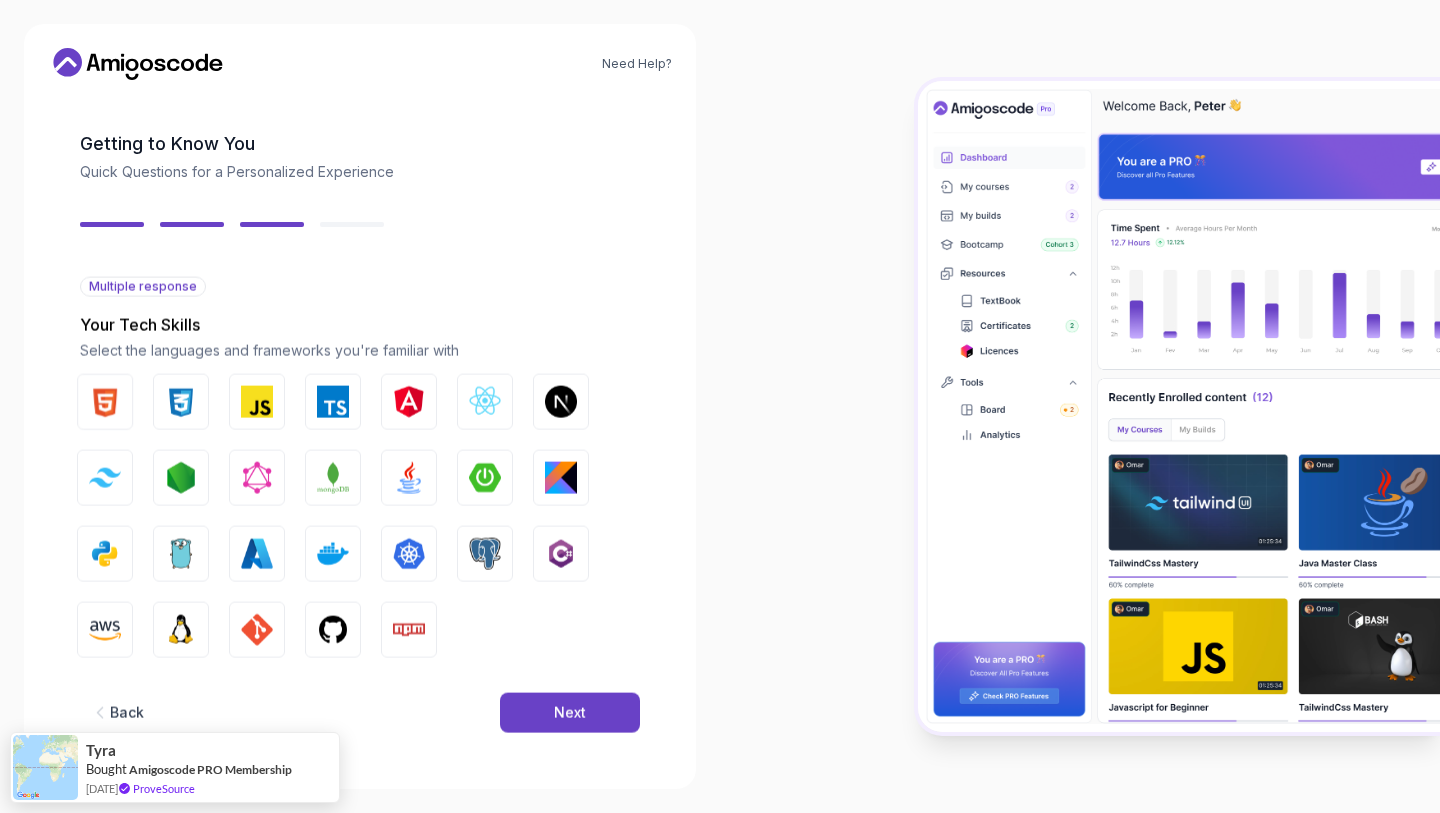 scroll, scrollTop: 60, scrollLeft: 0, axis: vertical 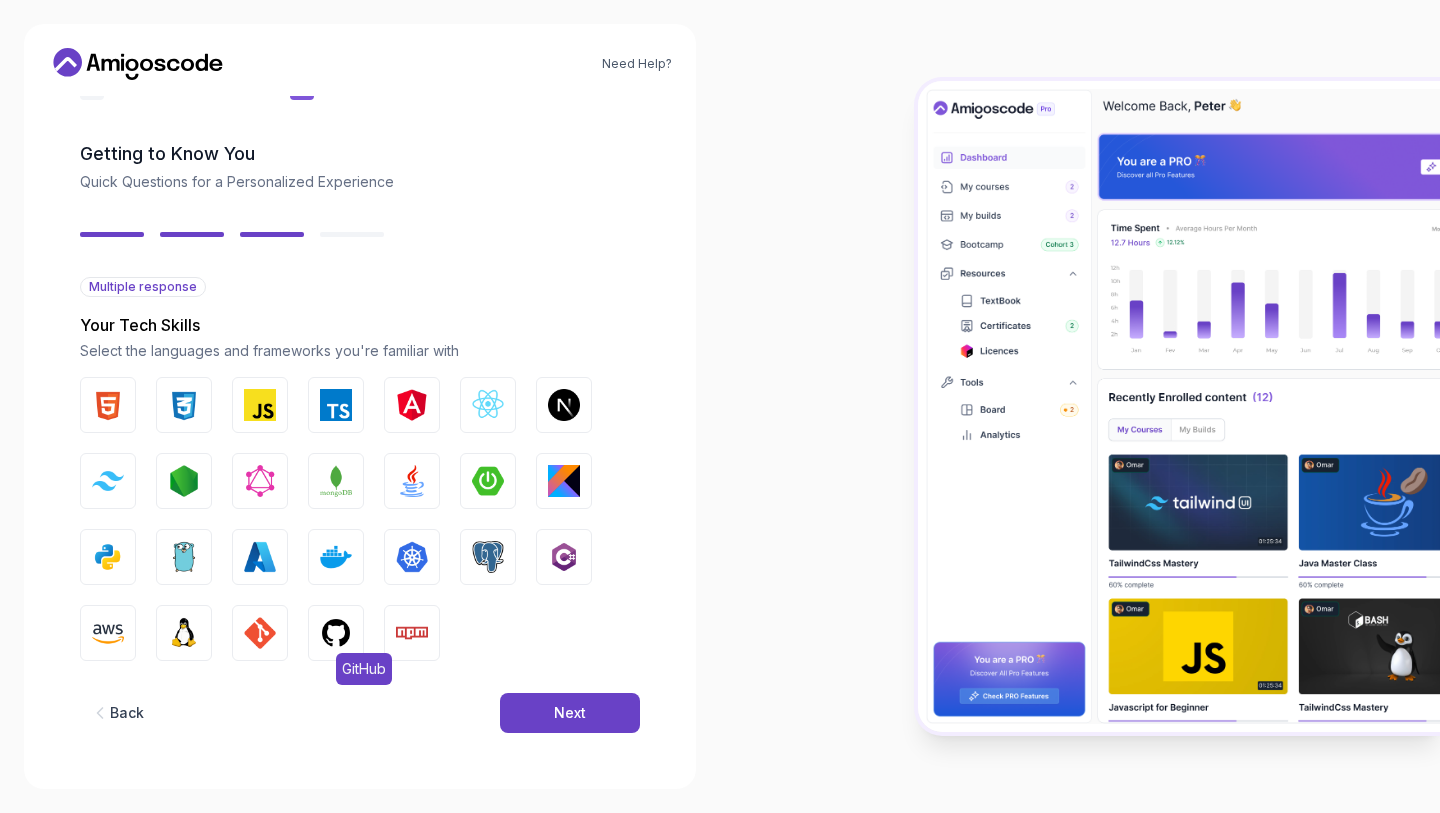 click at bounding box center (336, 633) 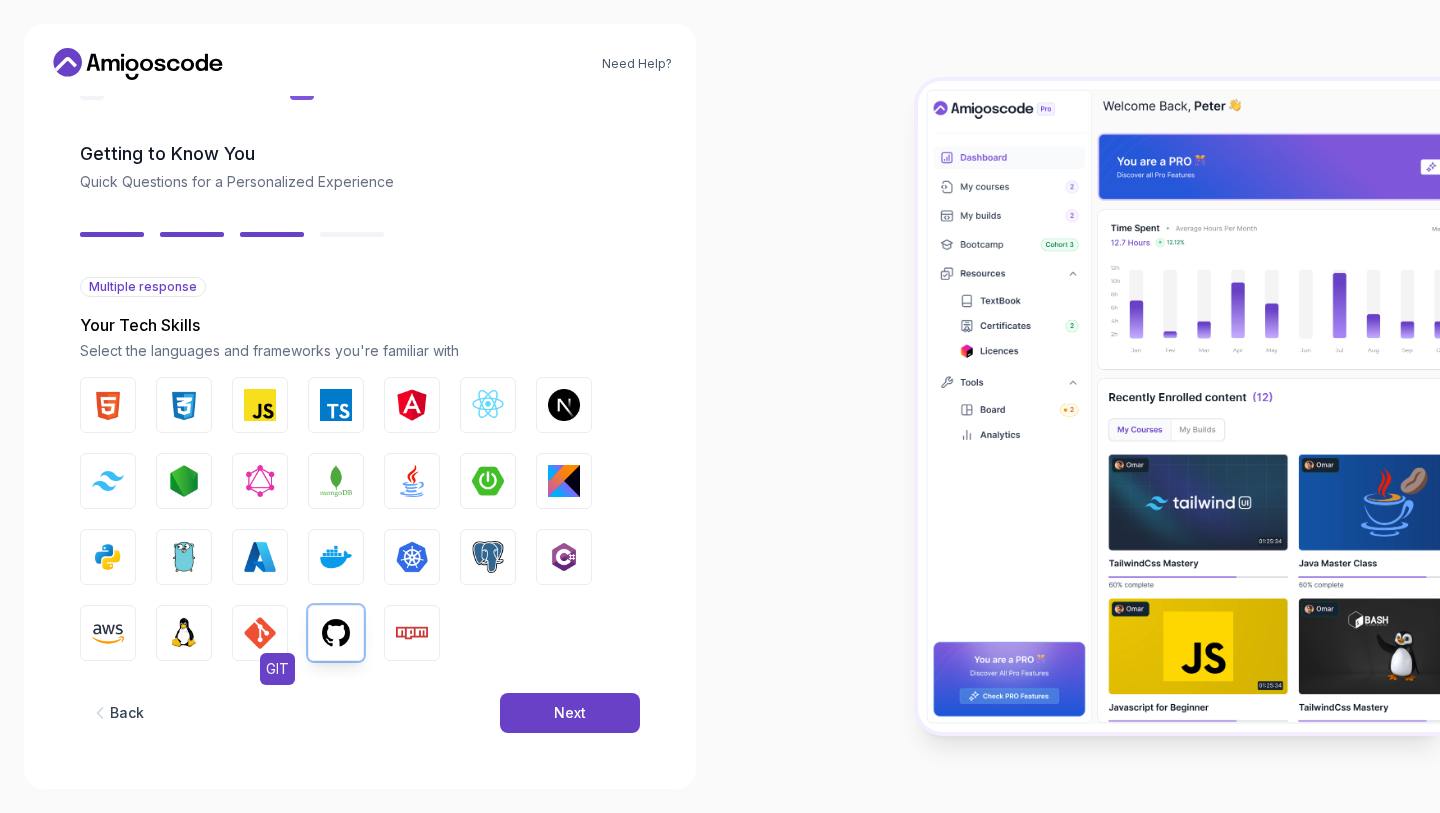 click at bounding box center [260, 633] 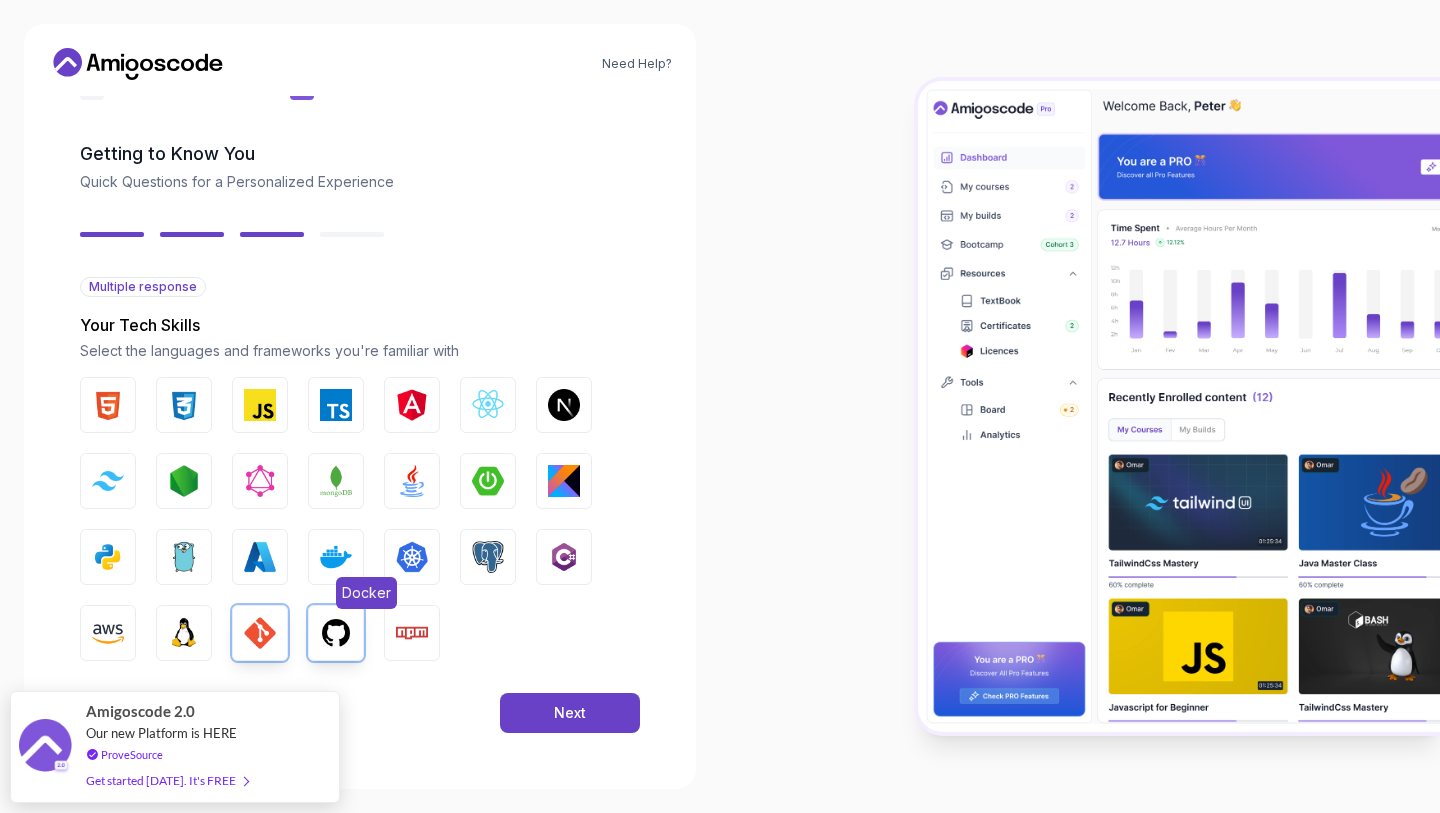 click on "Docker" at bounding box center (336, 557) 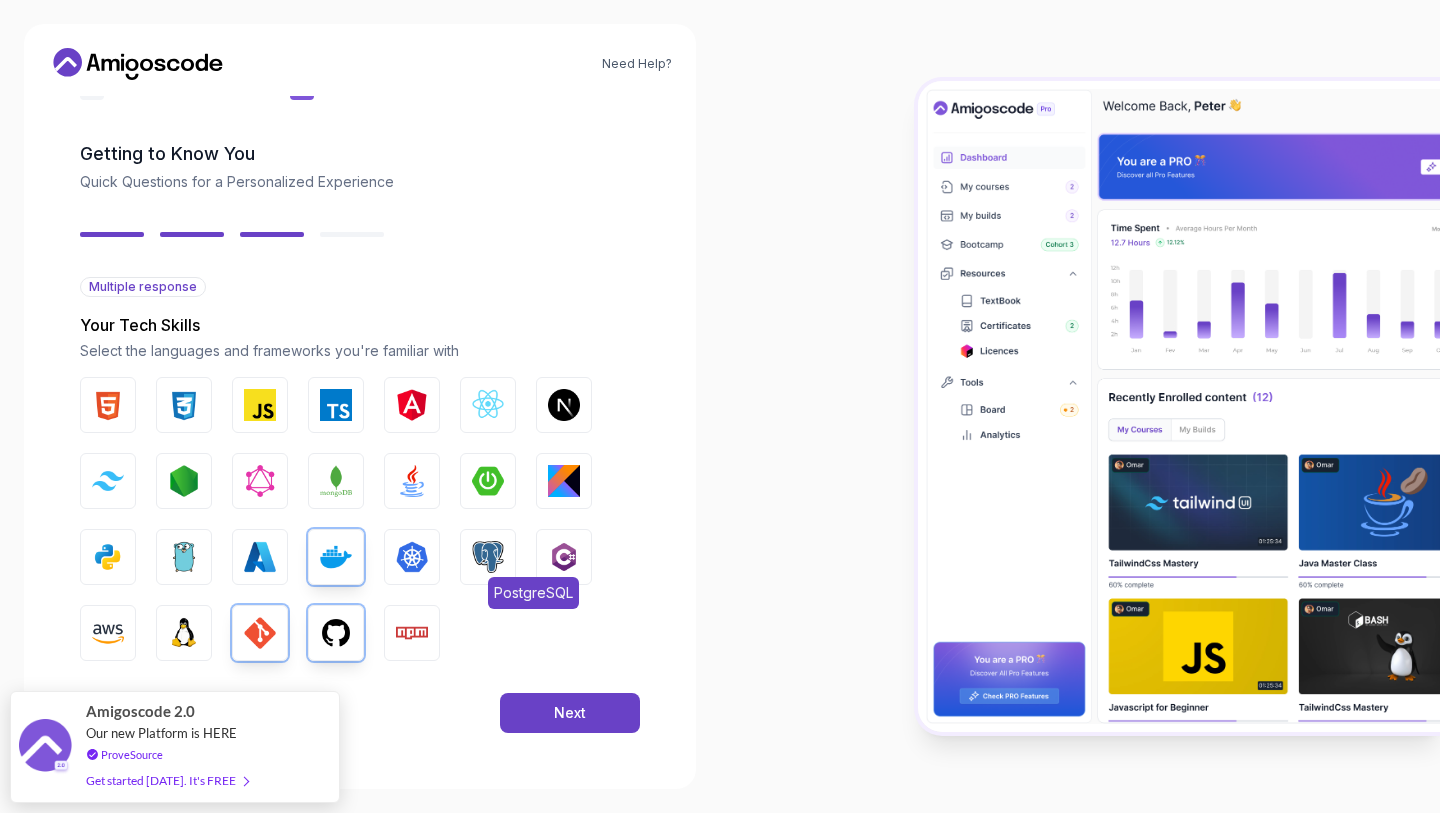 click at bounding box center [488, 557] 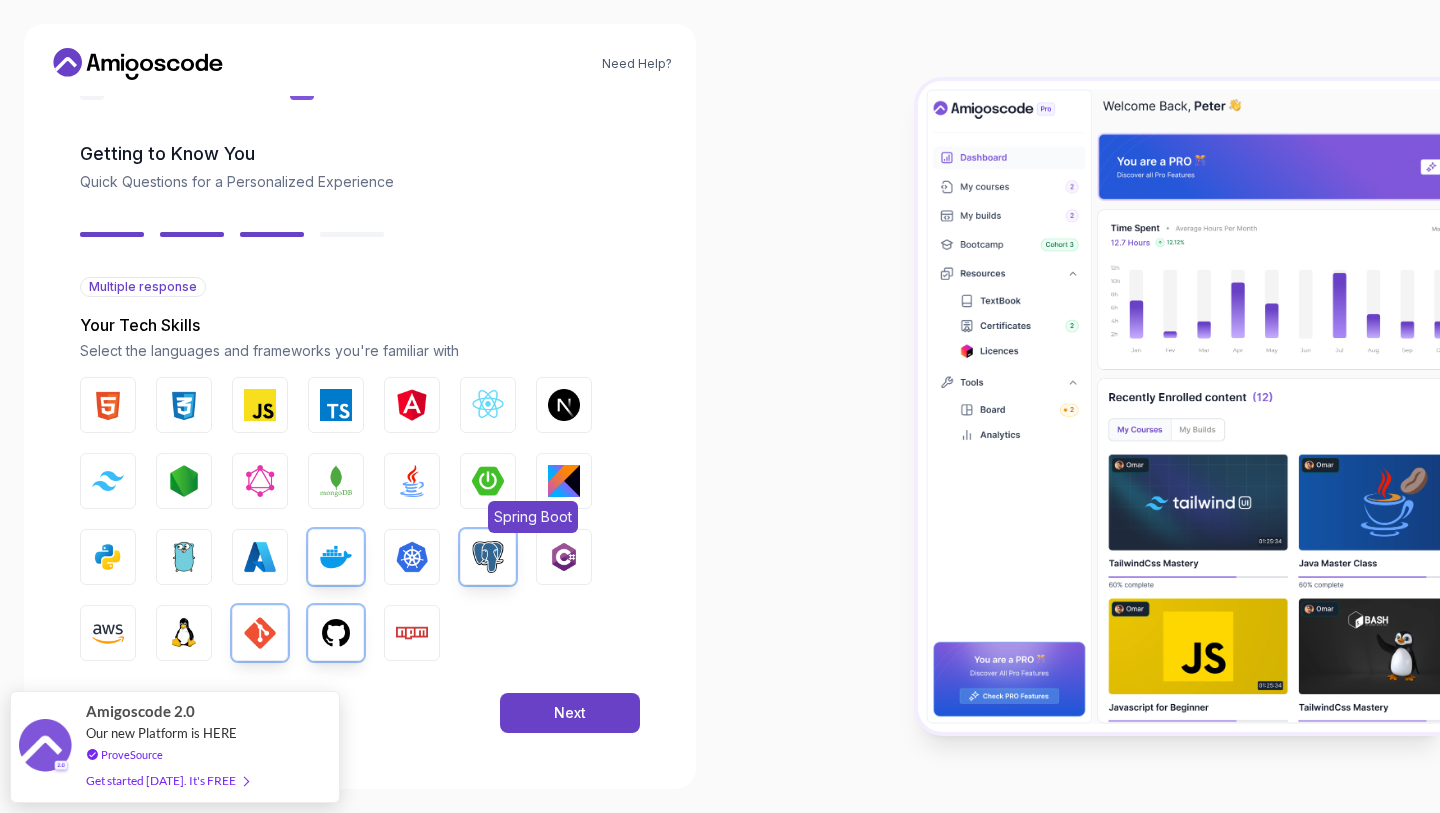 click at bounding box center (488, 481) 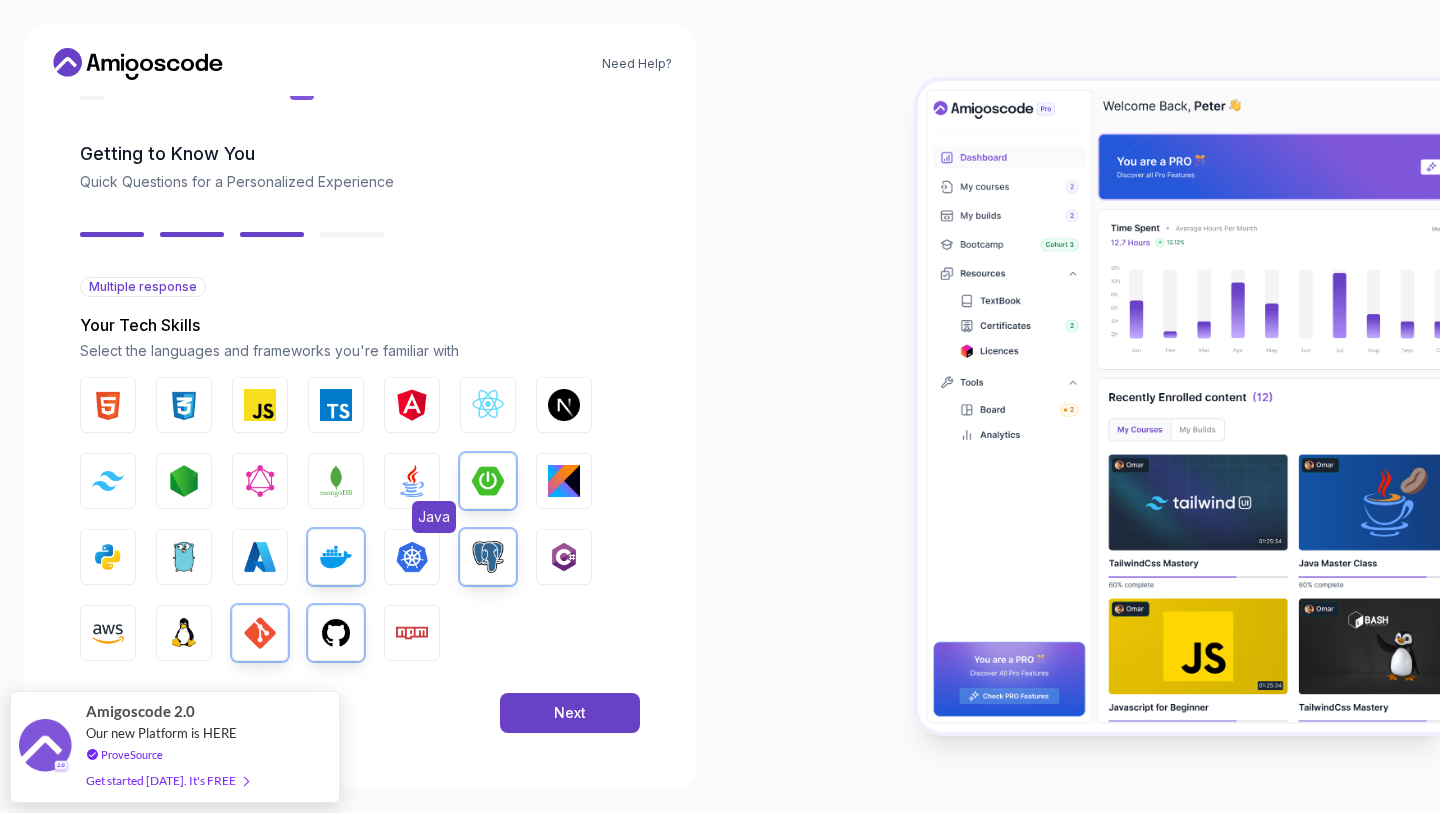 click at bounding box center [412, 481] 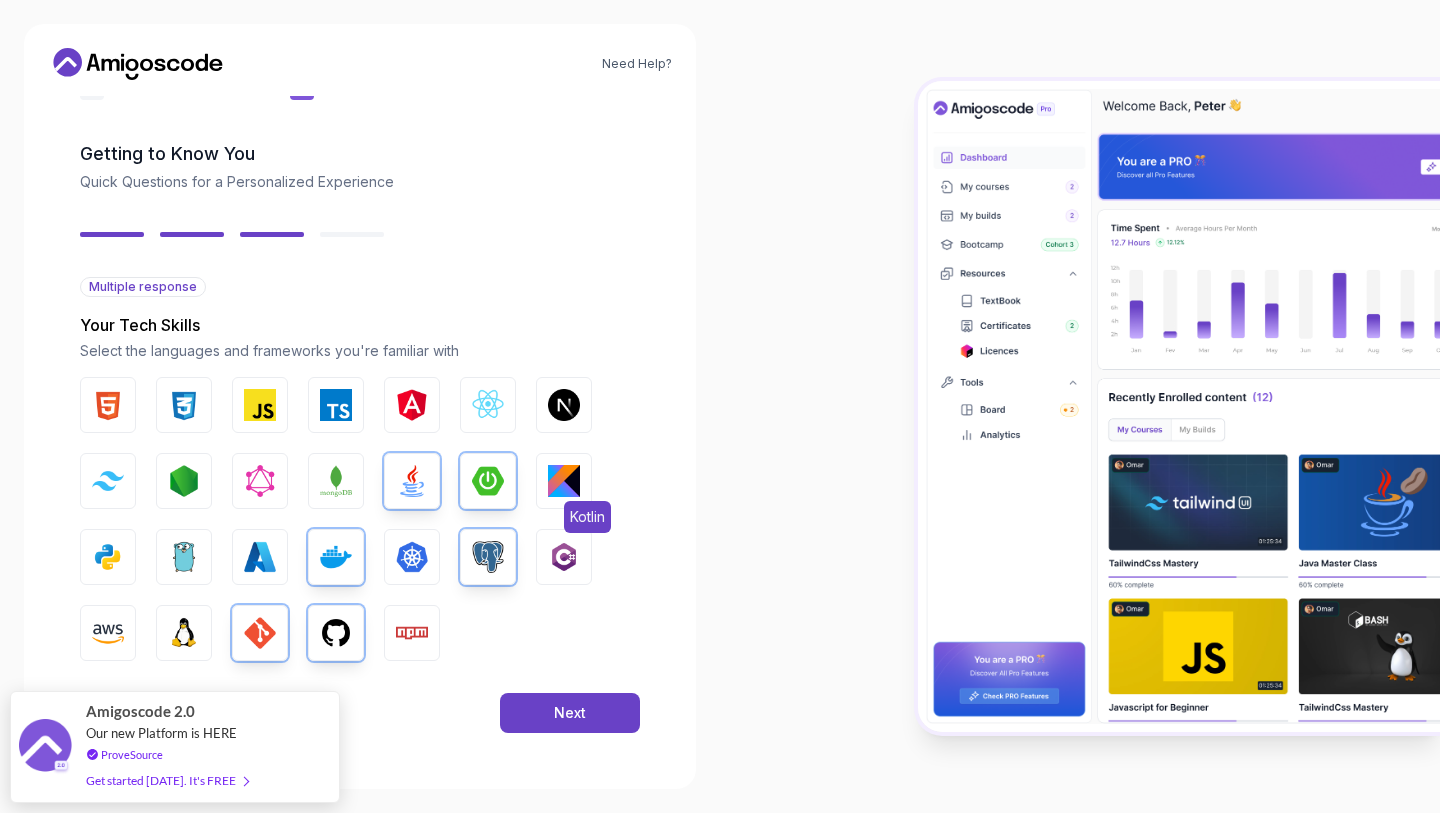 click at bounding box center [564, 481] 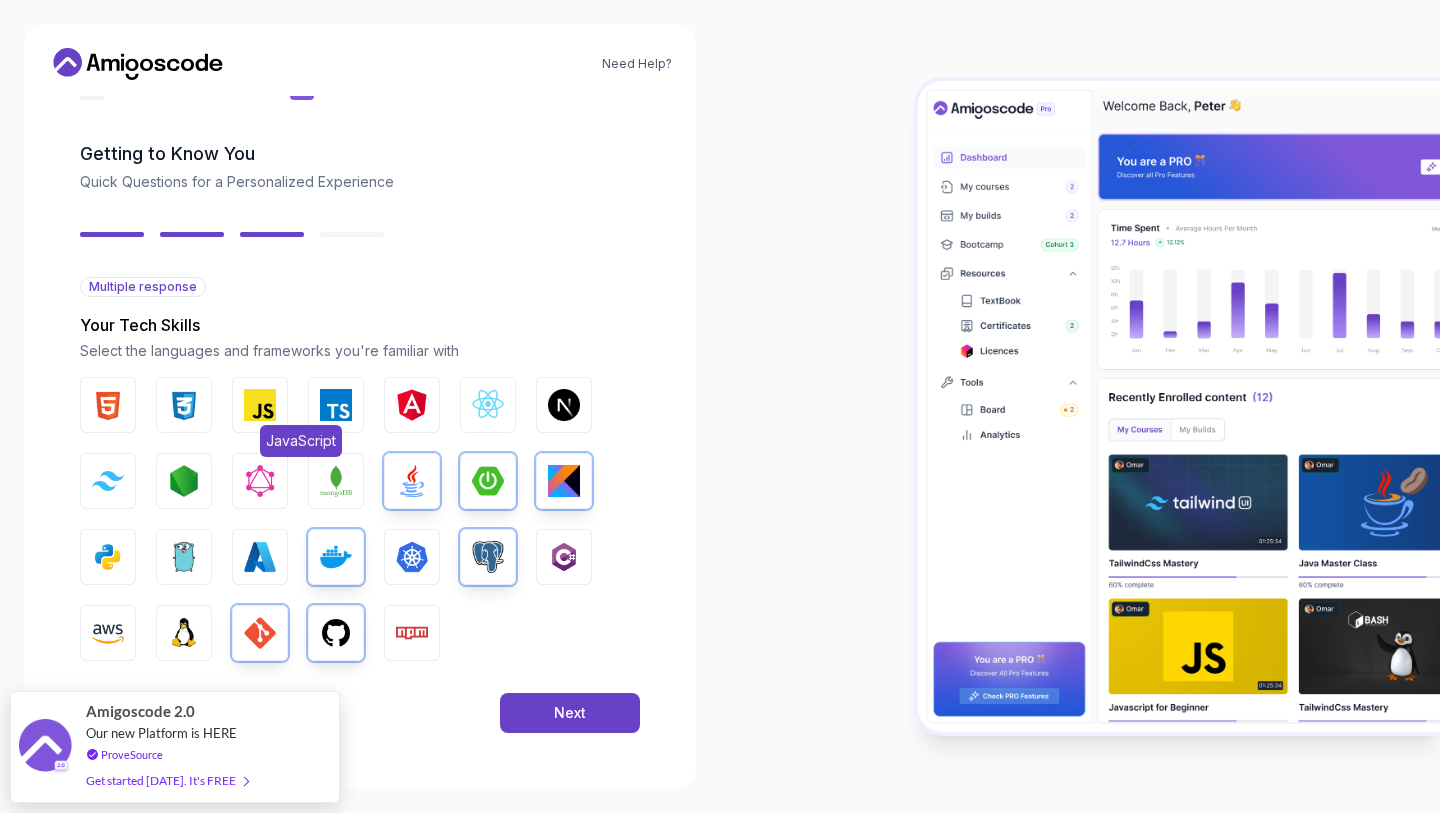 click at bounding box center [260, 405] 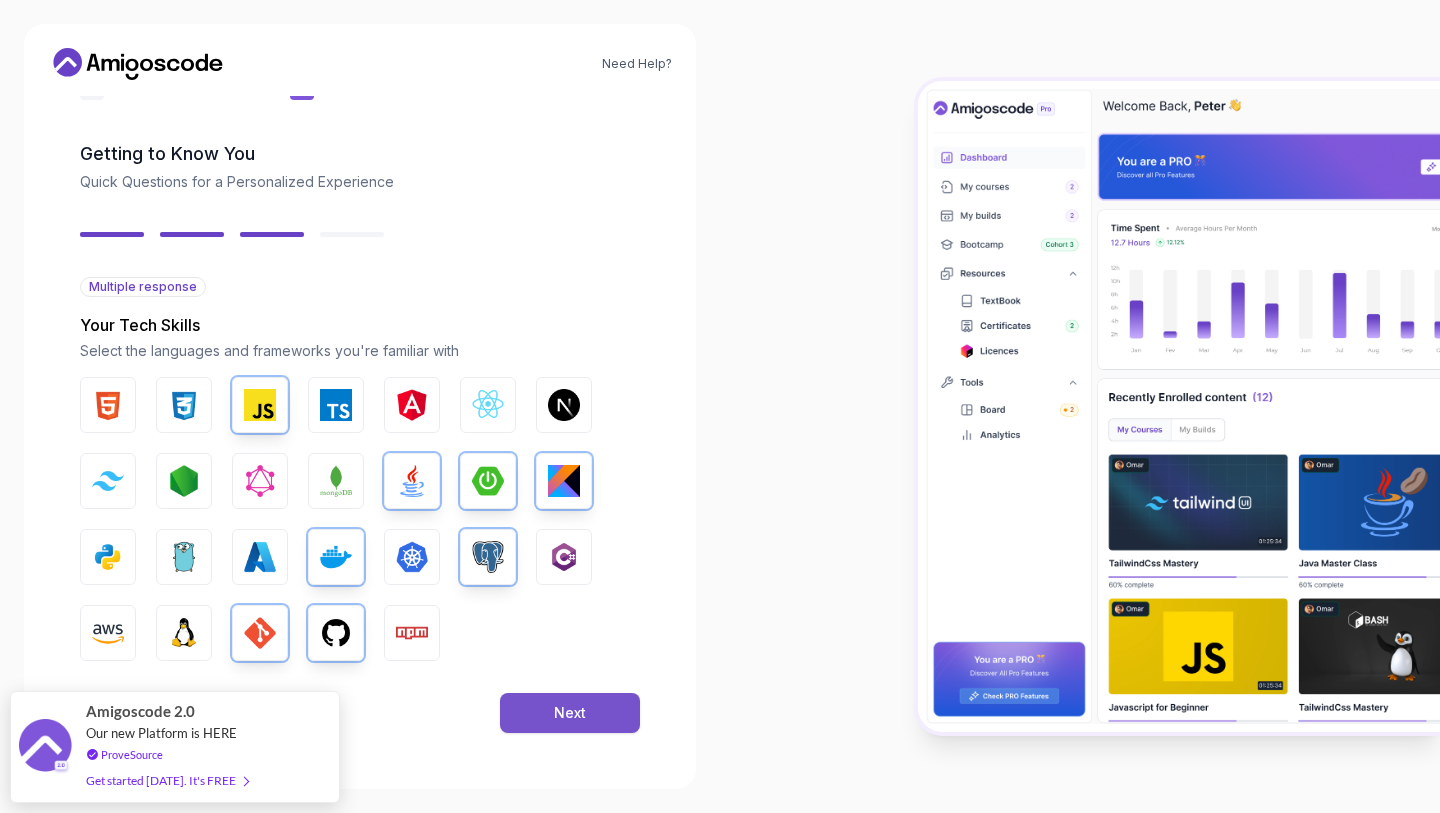 click on "Next" at bounding box center (570, 713) 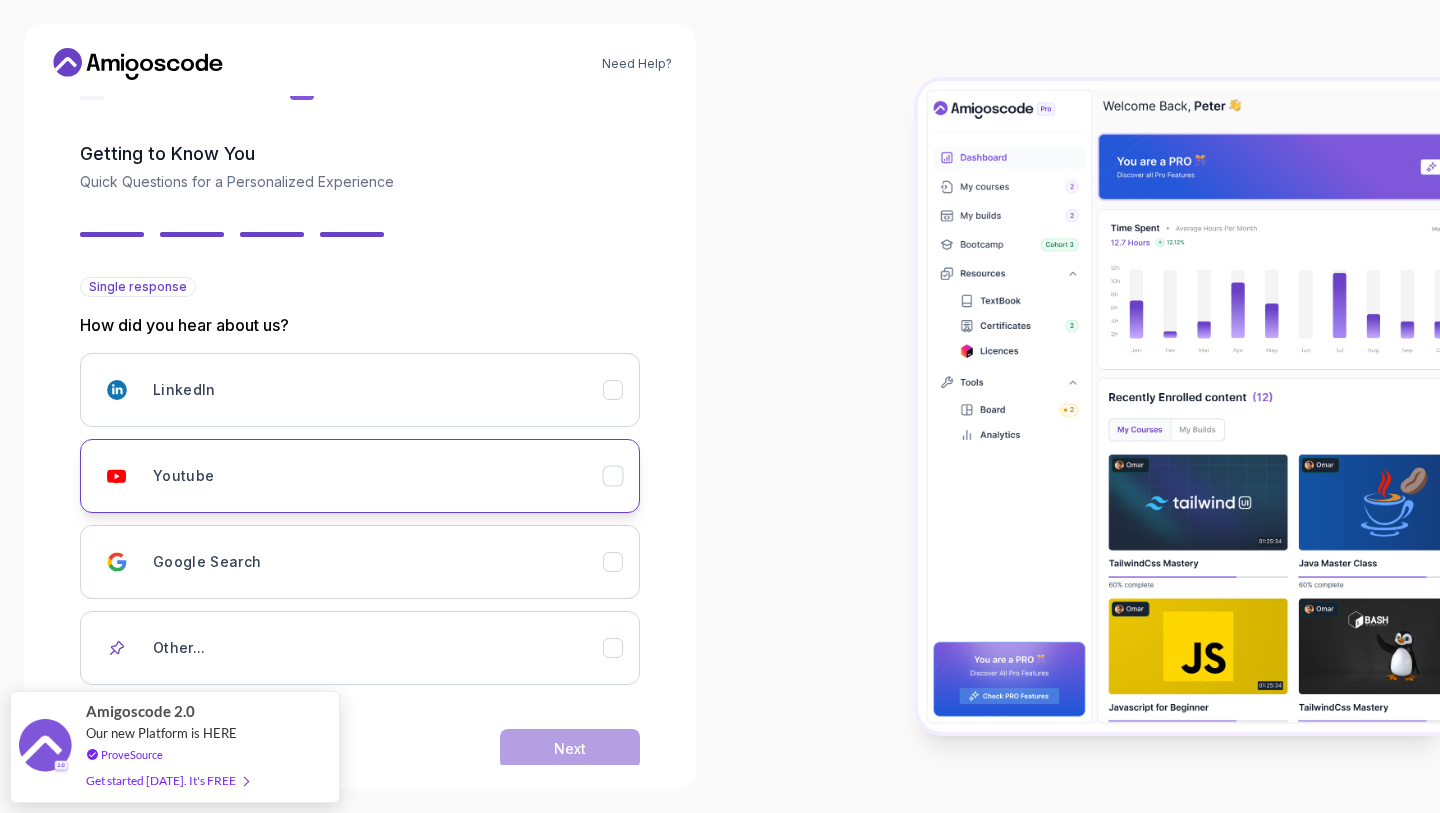 scroll, scrollTop: 96, scrollLeft: 0, axis: vertical 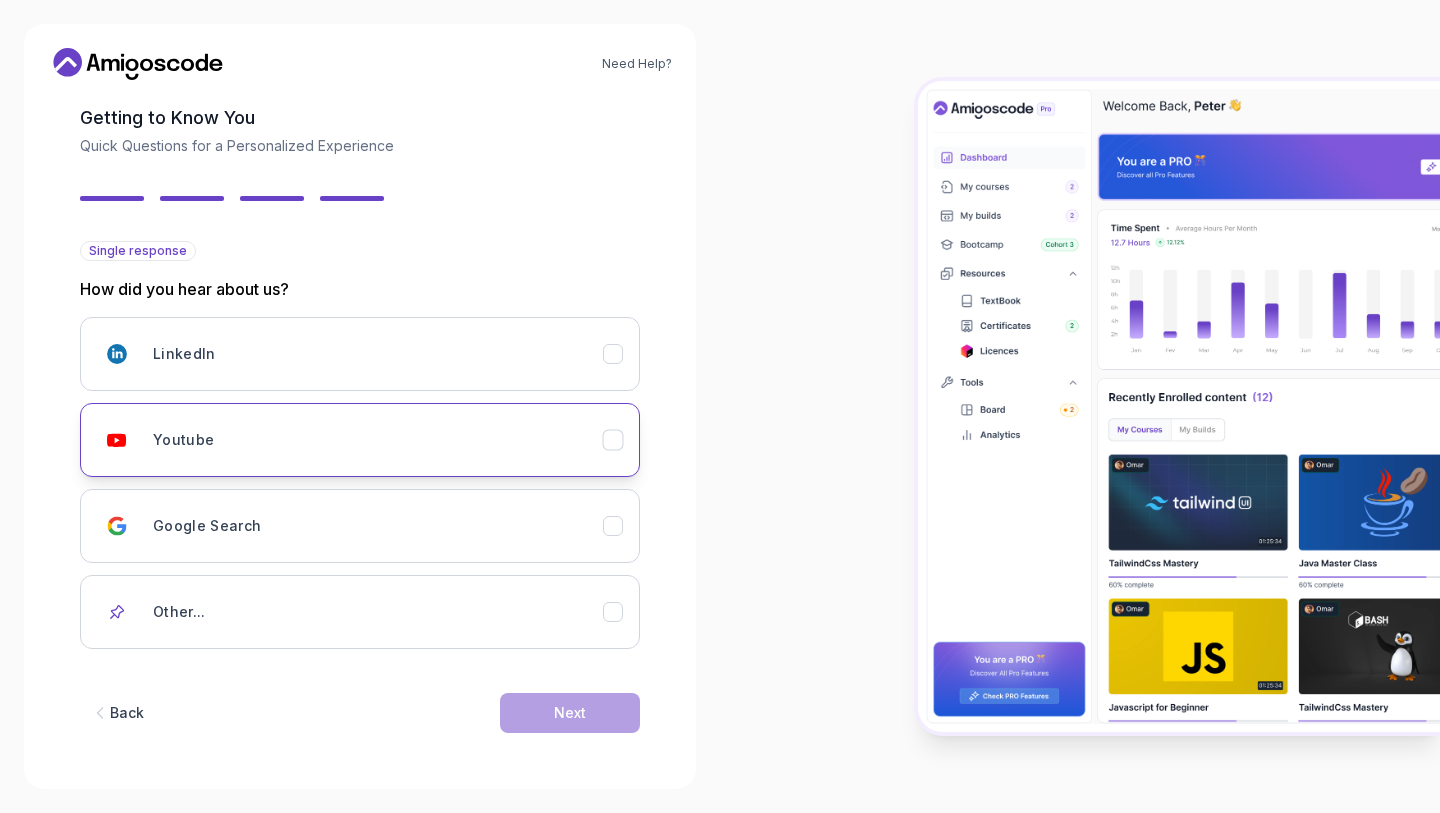 click 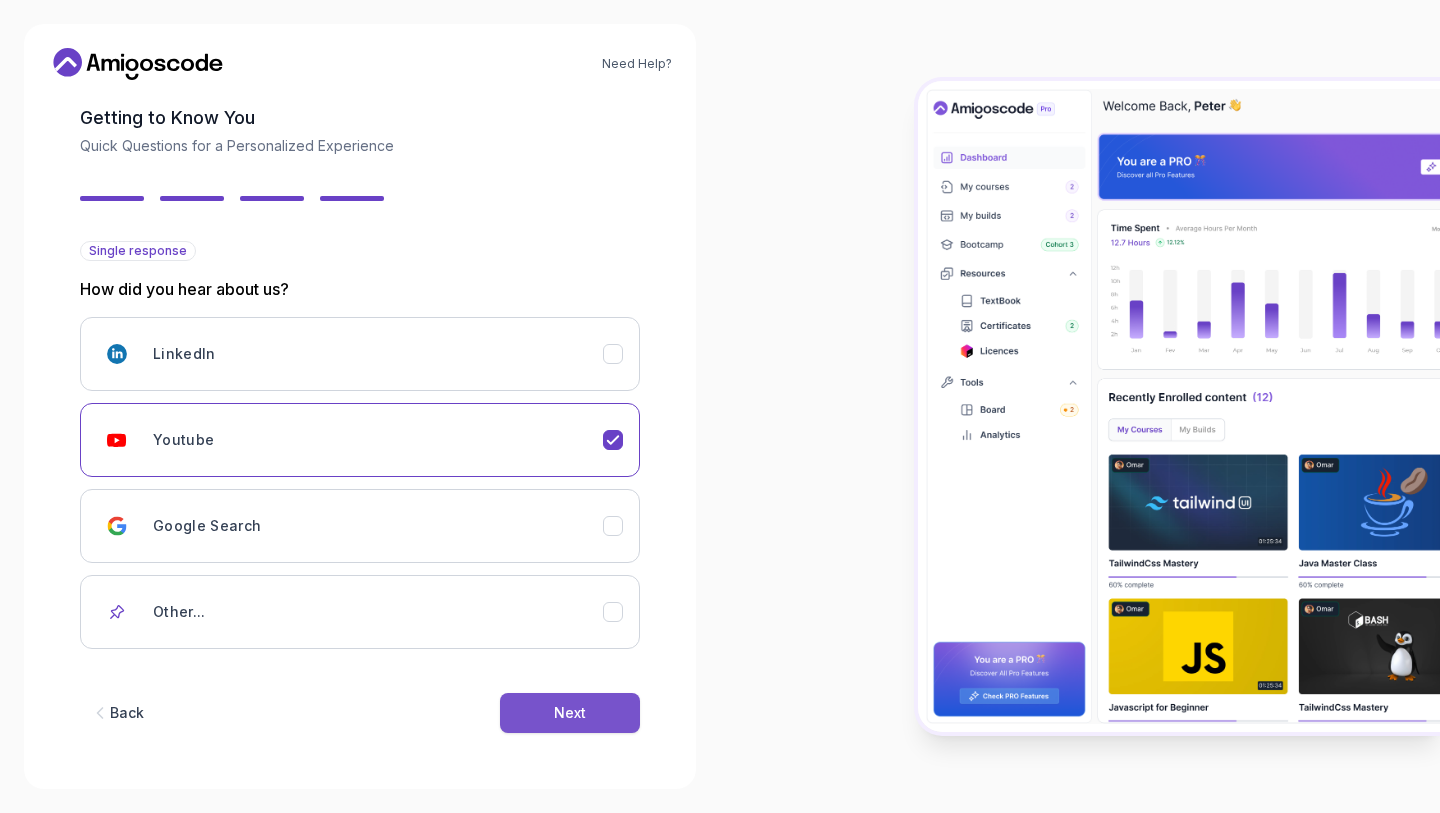 click on "Next" at bounding box center [570, 713] 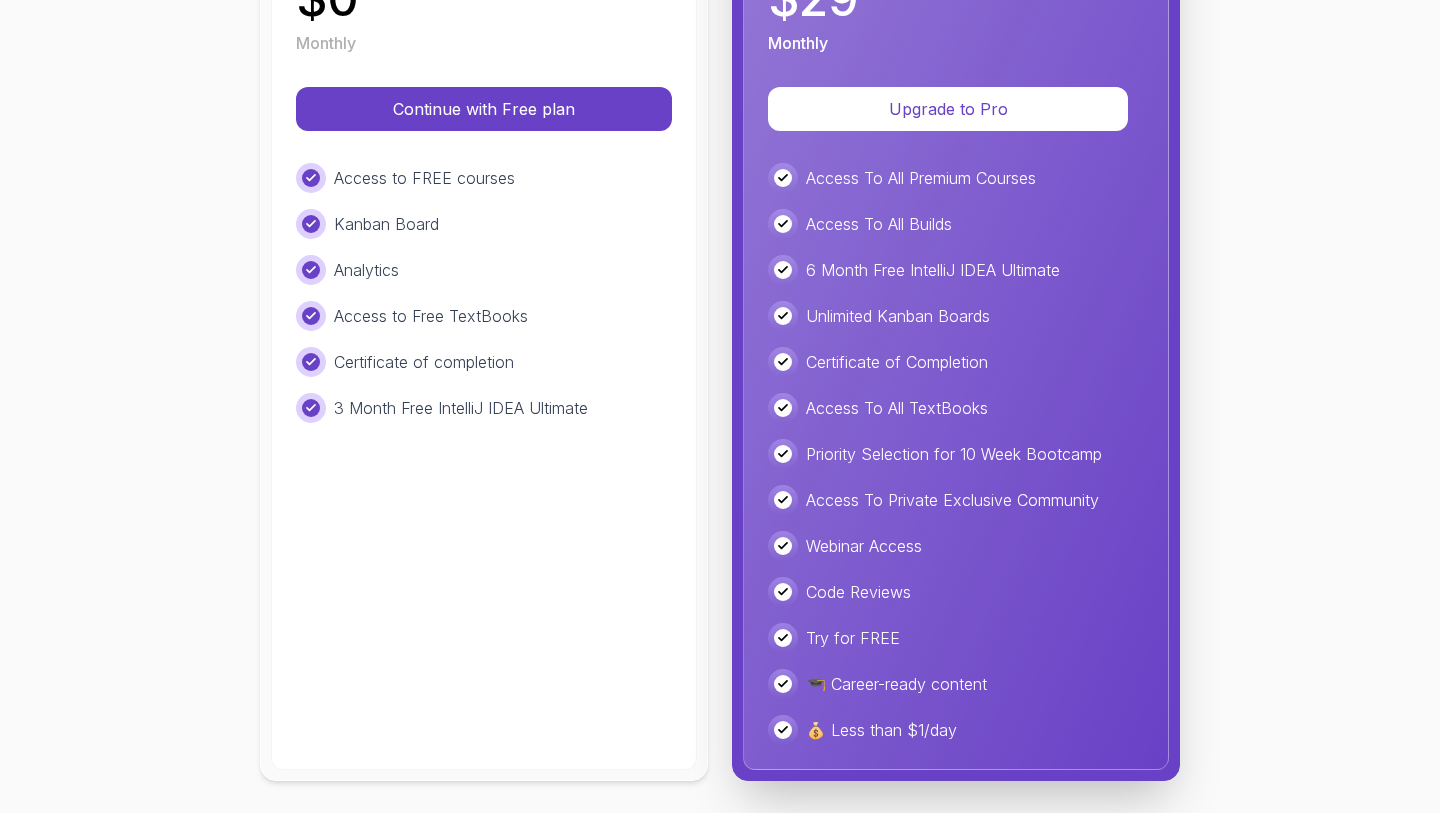 scroll, scrollTop: 357, scrollLeft: 0, axis: vertical 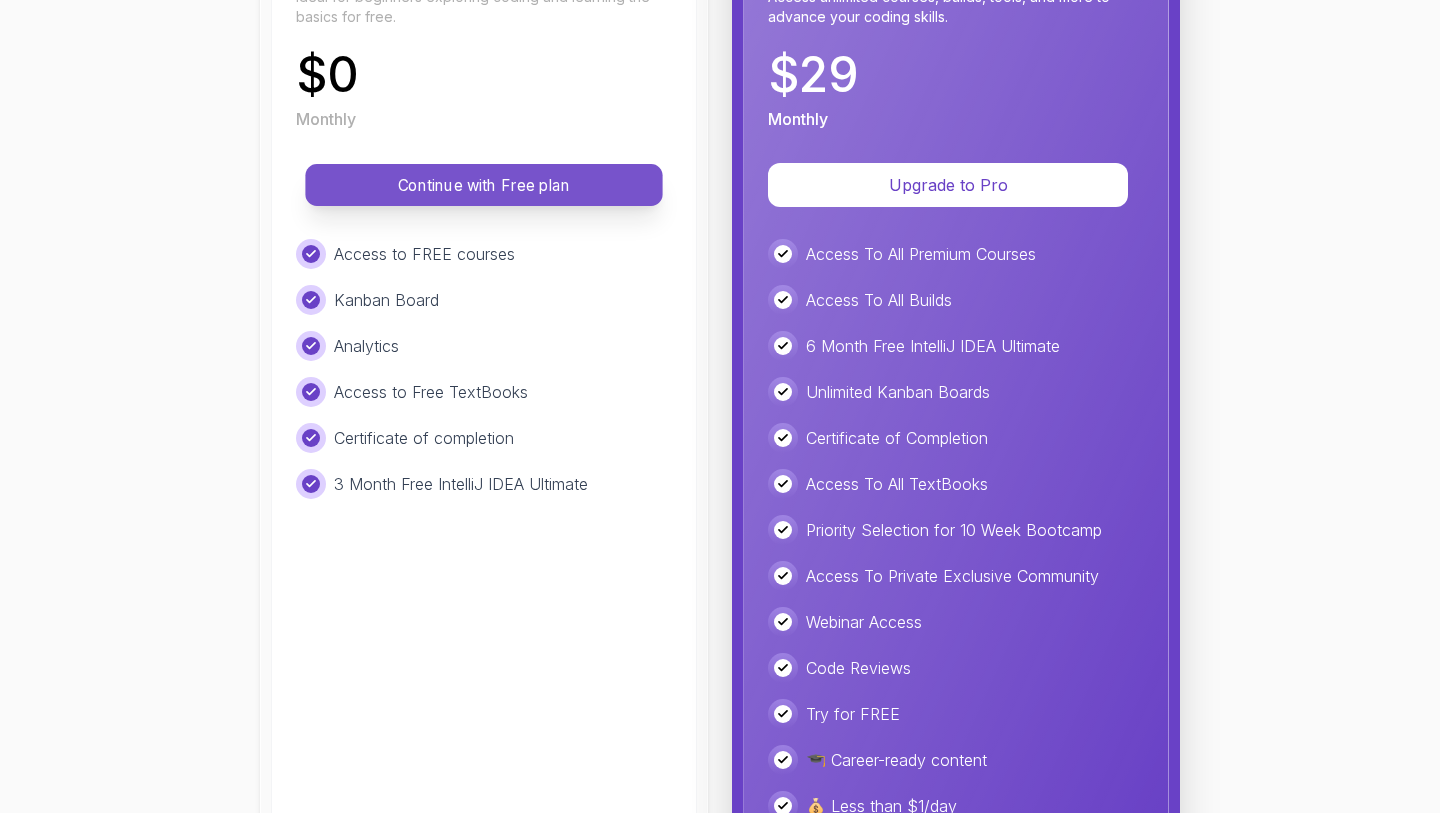 click on "Continue with Free plan" at bounding box center [484, 185] 